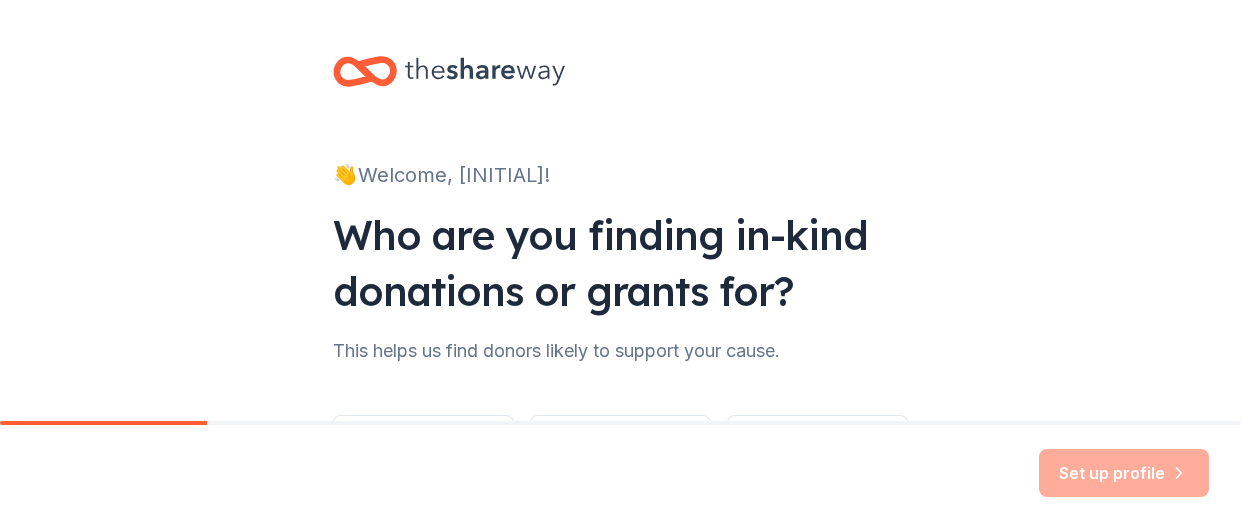scroll, scrollTop: 0, scrollLeft: 0, axis: both 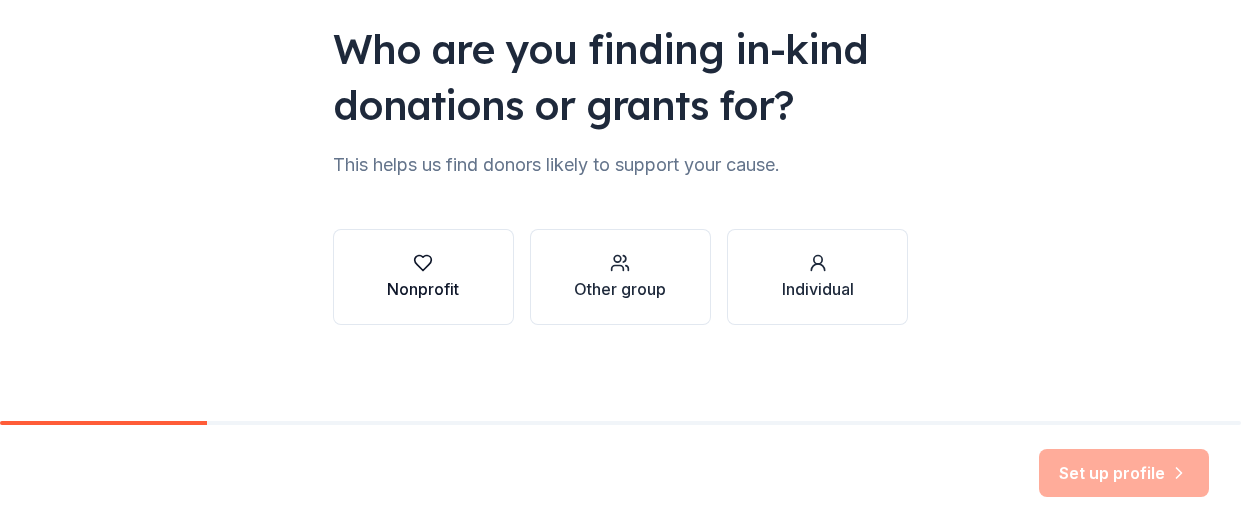 click on "Nonprofit" at bounding box center (423, 277) 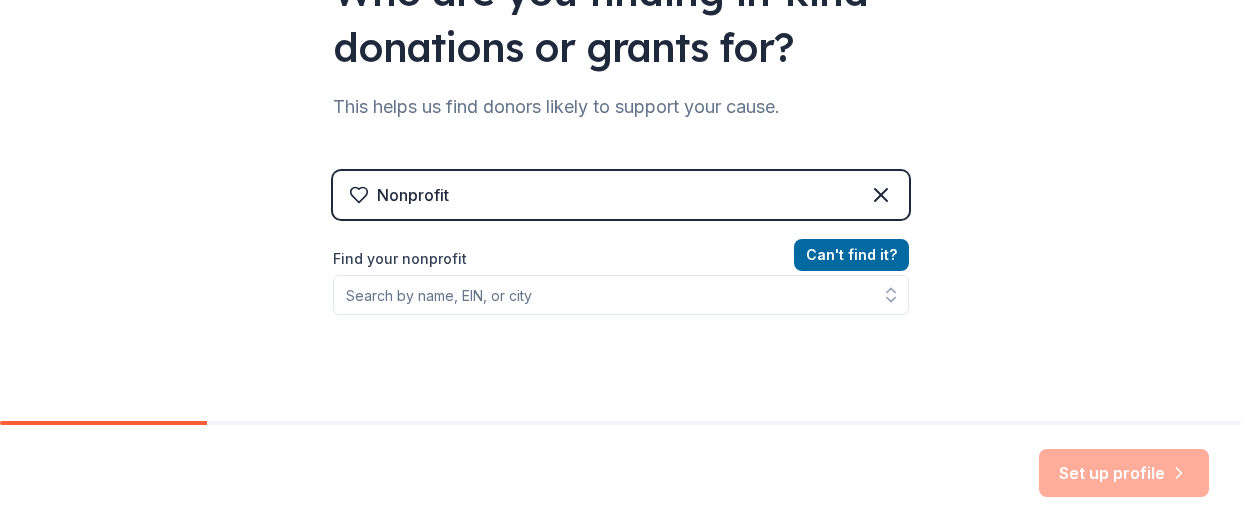 scroll, scrollTop: 248, scrollLeft: 0, axis: vertical 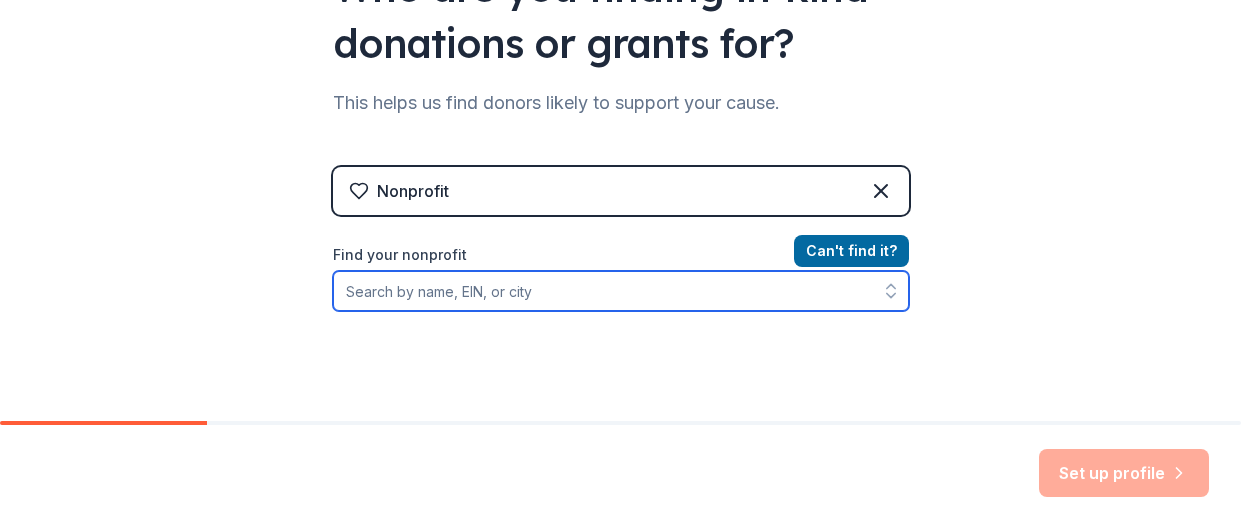 click on "Find your nonprofit" at bounding box center [621, 291] 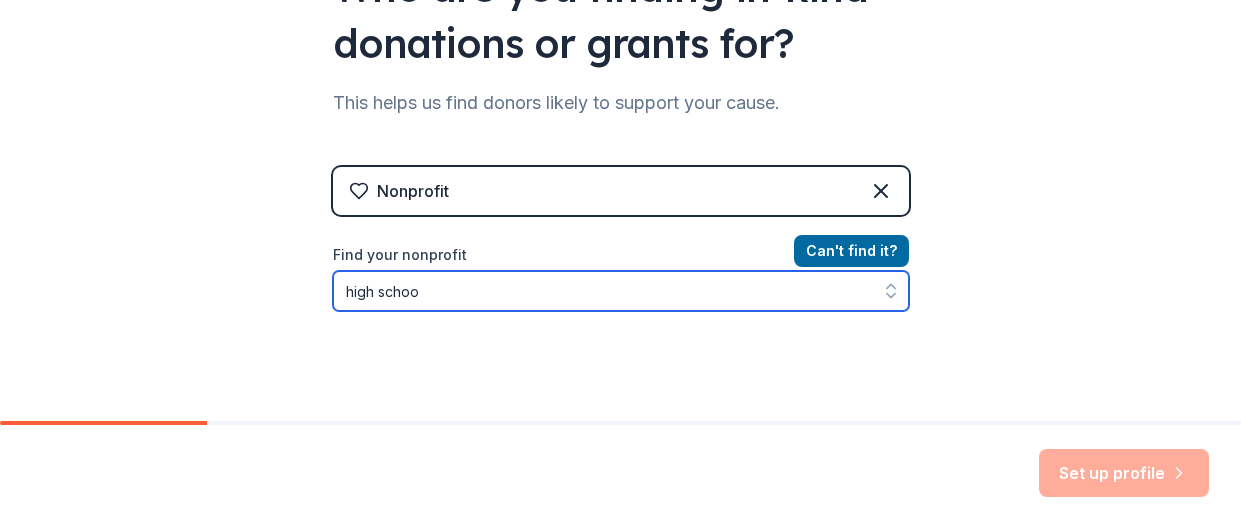 type on "high school" 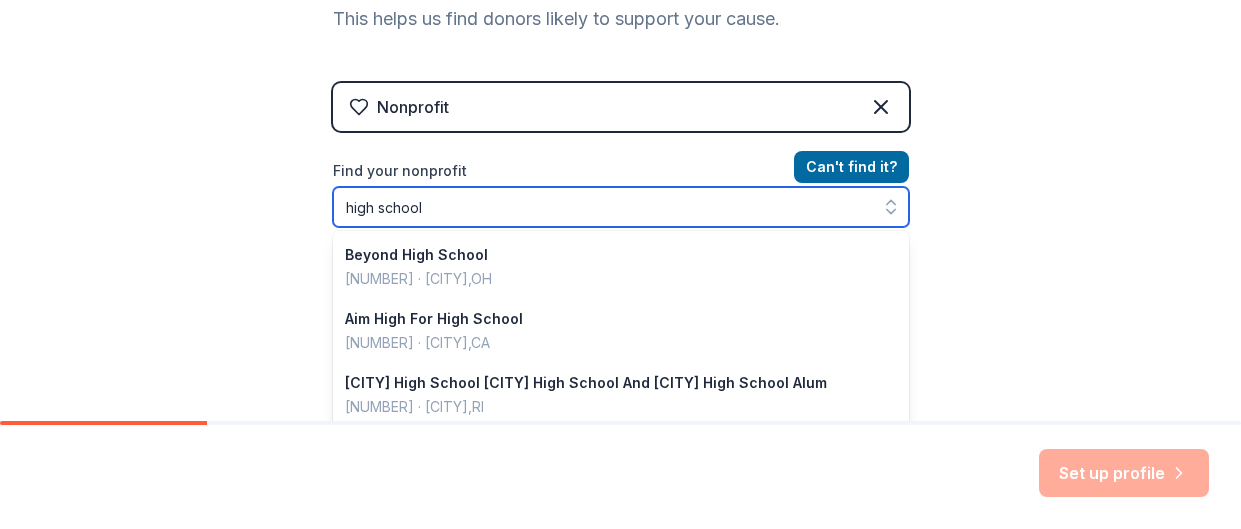 scroll, scrollTop: 327, scrollLeft: 0, axis: vertical 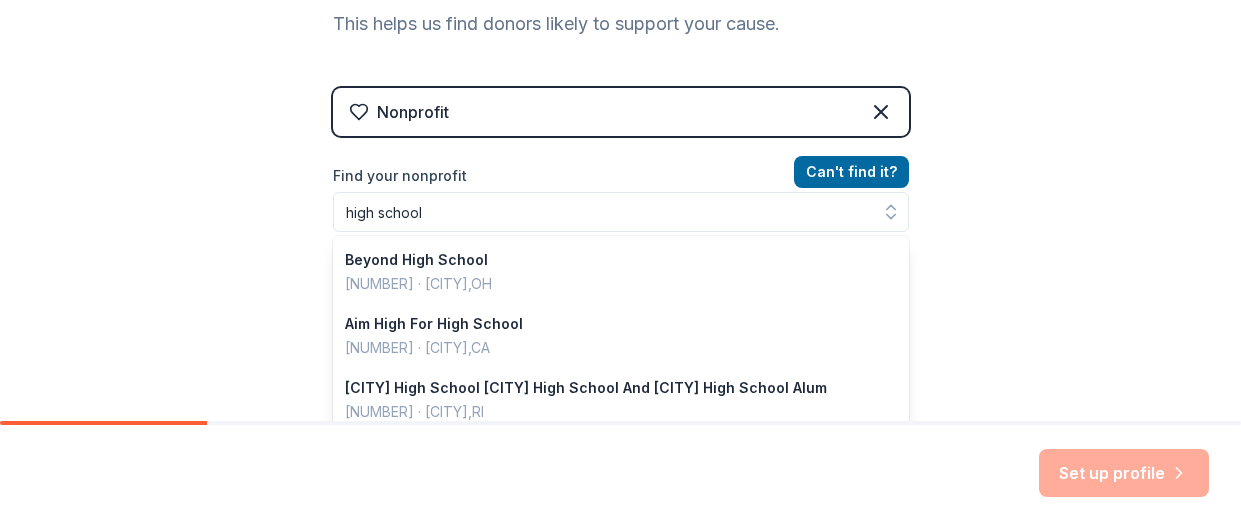 click on "Nonprofit Can ' t find it? Find your nonprofit high school Beyond High School 99-2242087   ·   South Euclid ,  OH Aim High For High School 94-3296338   ·   San Francisco ,  CA Mt Hope High School Bristol High School And Warren High School Alum 47-5293964   ·   Bristol ,  RI Yula High School 42-1746735   ·   Los Angeles ,  CA Maranatha High School 95-2401932   ·   Pasadena ,  CA Thrivepoint High School 86-1003327   ·   Glendale ,  AZ Spectrum High School 37-1518372   ·   Elk River ,  MN Arise High School 20-8887944   ·   Oakland ,  CA Marshall High School 31-1757552   ·   Middletown ,  OH University High School 77-0515663   ·   Fresno ,  CA Credo High School 27-3252061   ·   Rohnert Park ,  CA Invictus High School 34-1899643   ·   Cleveland ,  OH Animas High School 26-0145433   ·   Durango ,  CO Liberty High School 81-0862160   ·   Dayton ,  OH Edison High School 23-7348113   ·   Portland ,  OR Leadership High School 94-3278658   ·   San Francisco ,  CA Paradigm High School 20-3338204   ·   ," at bounding box center (621, 260) 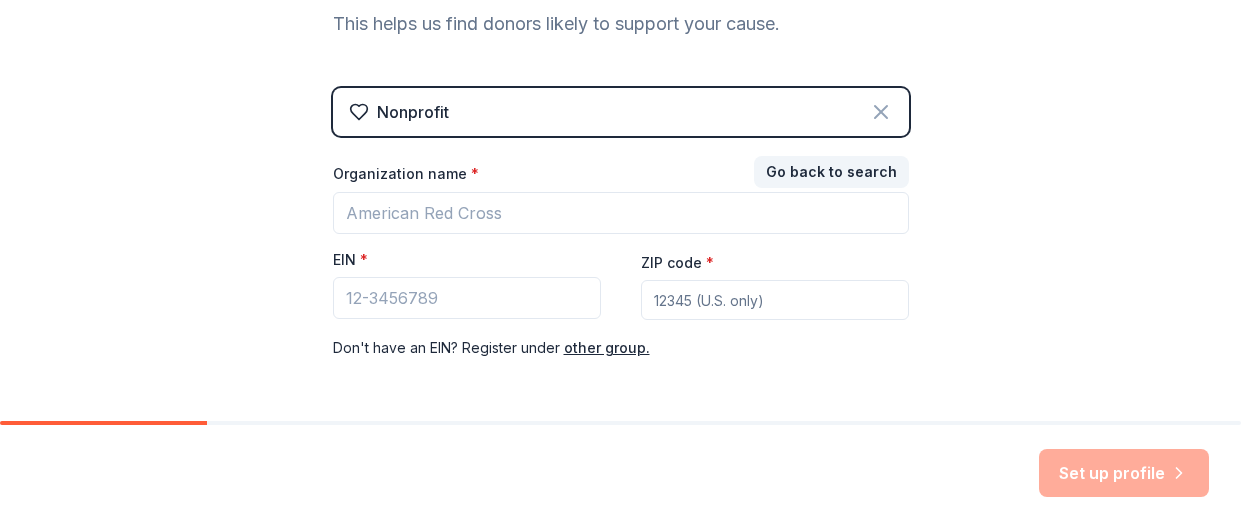 click 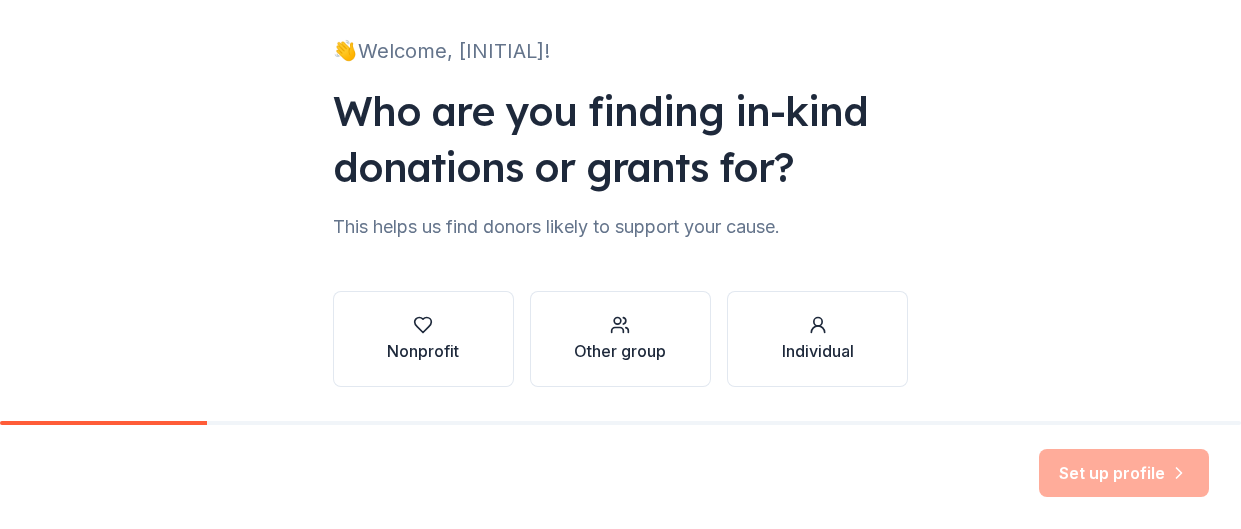 scroll, scrollTop: 186, scrollLeft: 0, axis: vertical 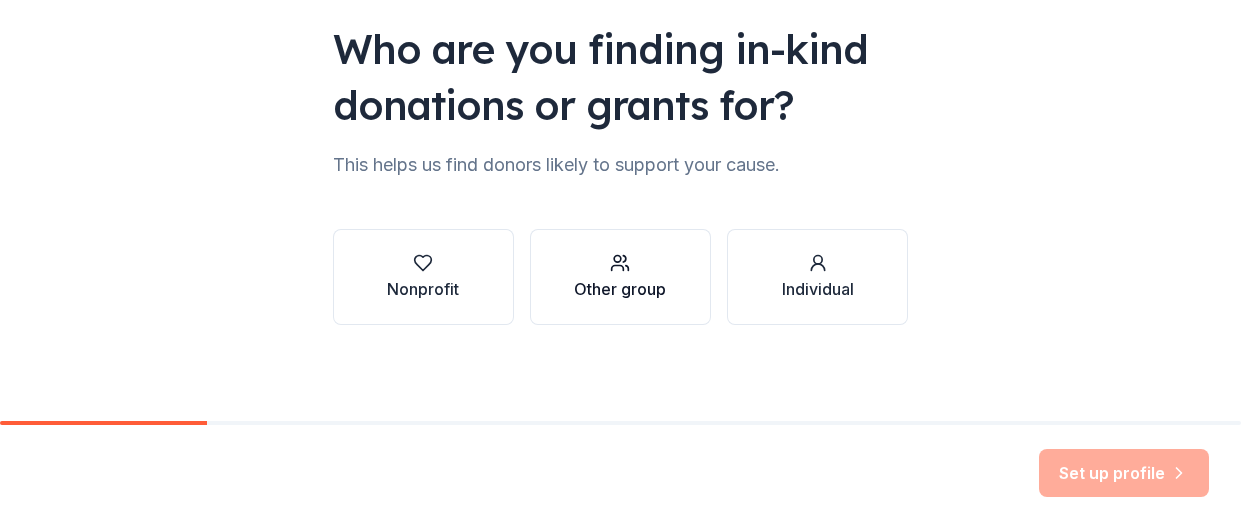 click on "Other group" at bounding box center [620, 277] 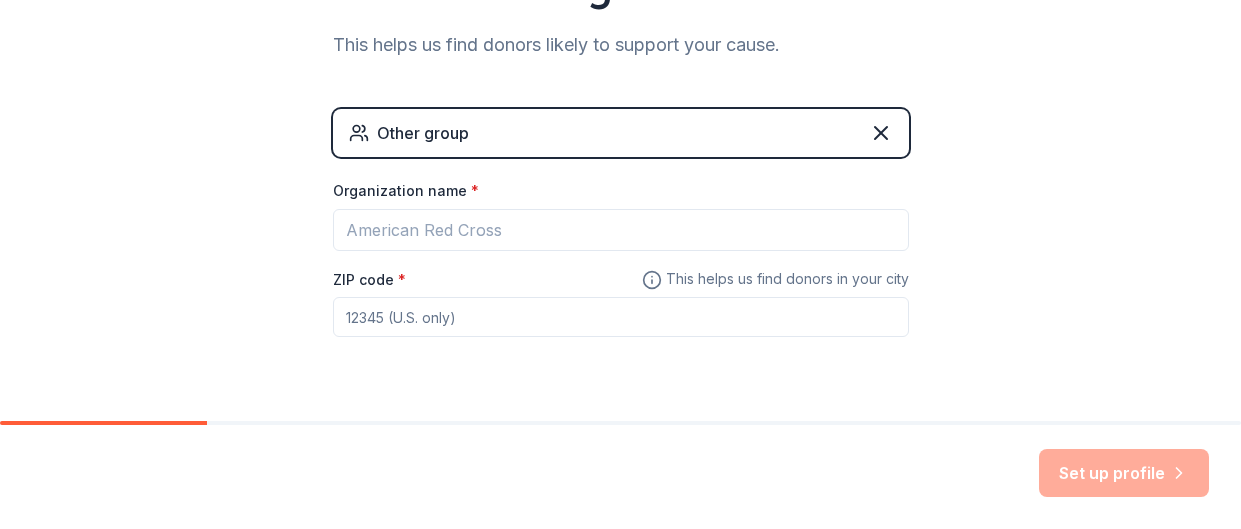 scroll, scrollTop: 307, scrollLeft: 0, axis: vertical 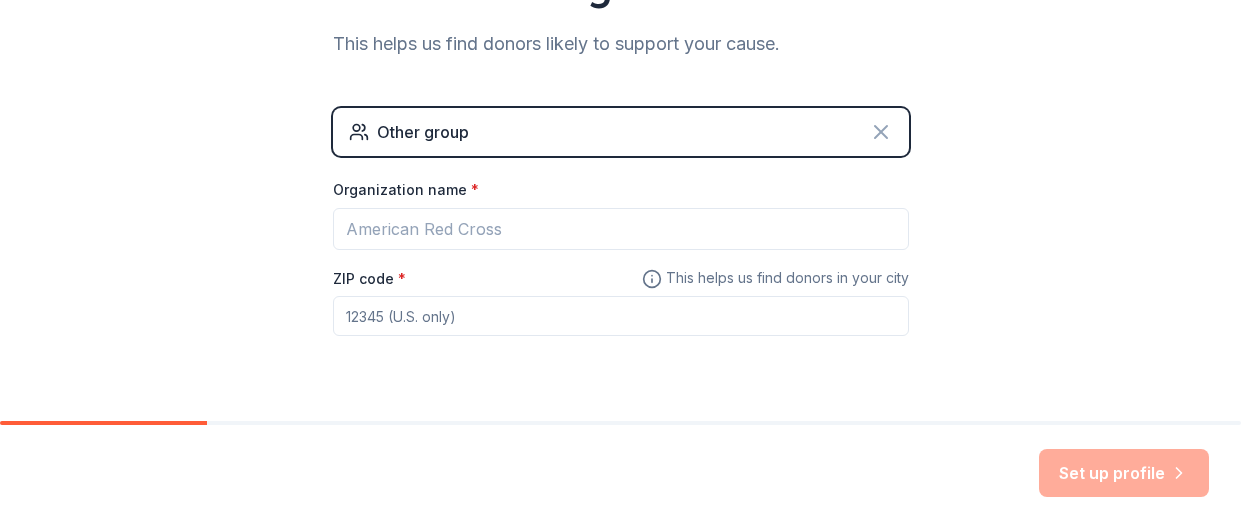 click 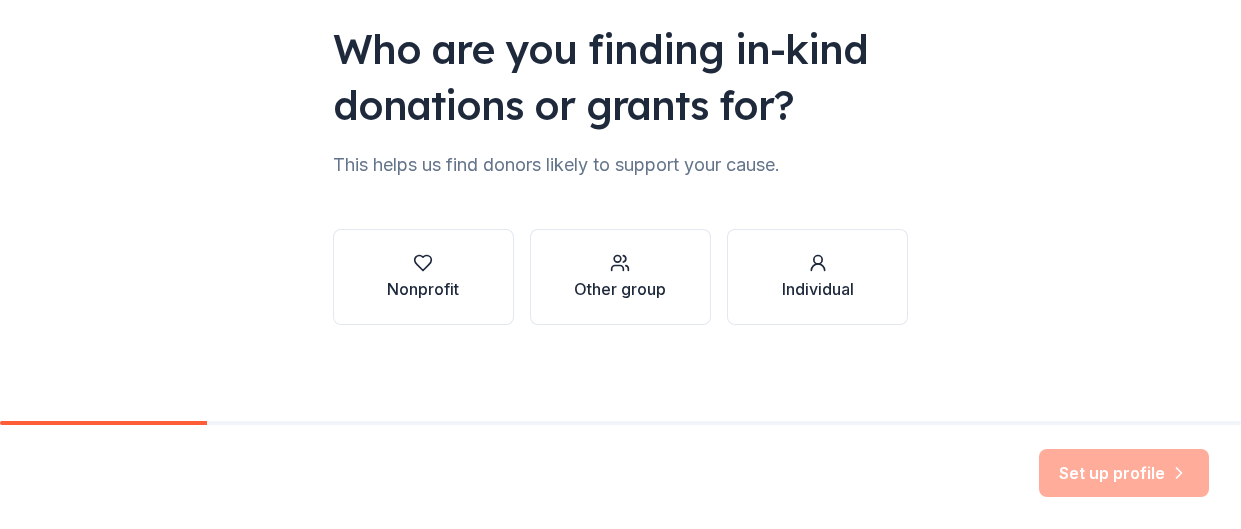 scroll, scrollTop: 186, scrollLeft: 0, axis: vertical 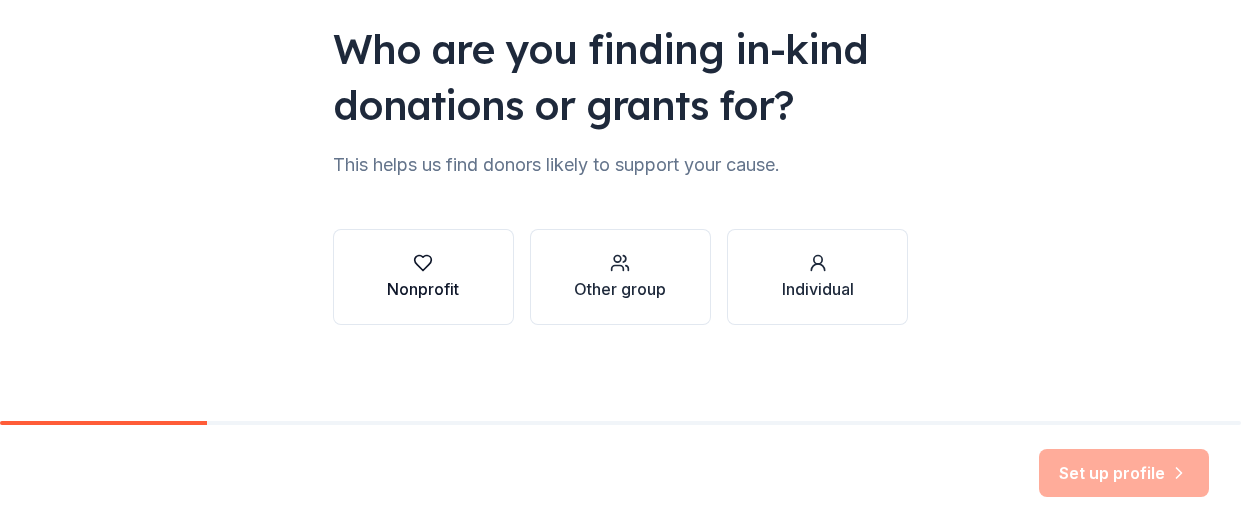 click at bounding box center [423, 263] 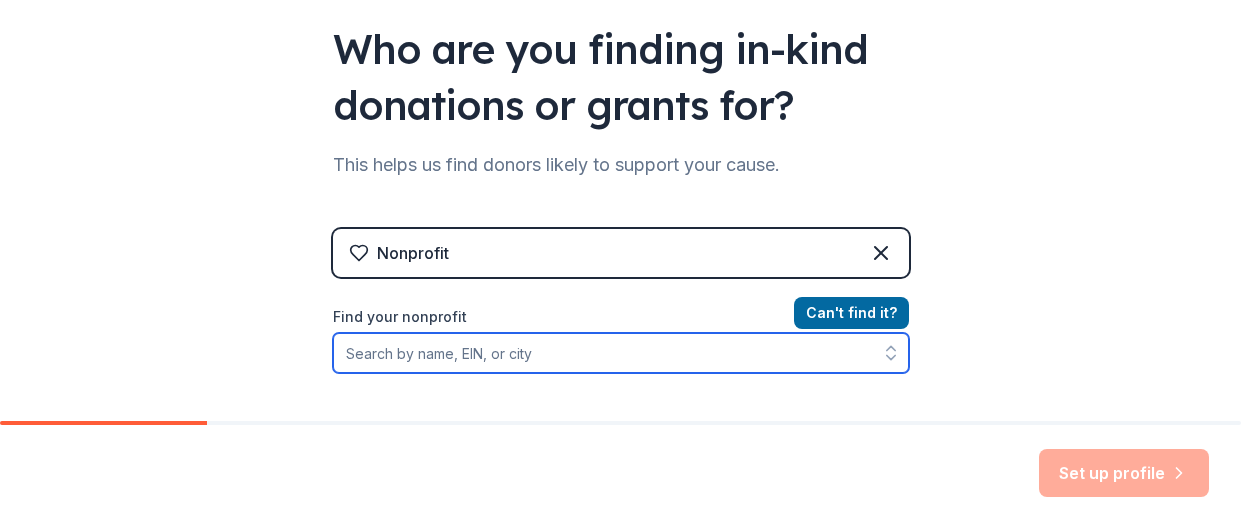 click on "Find your nonprofit" at bounding box center (621, 353) 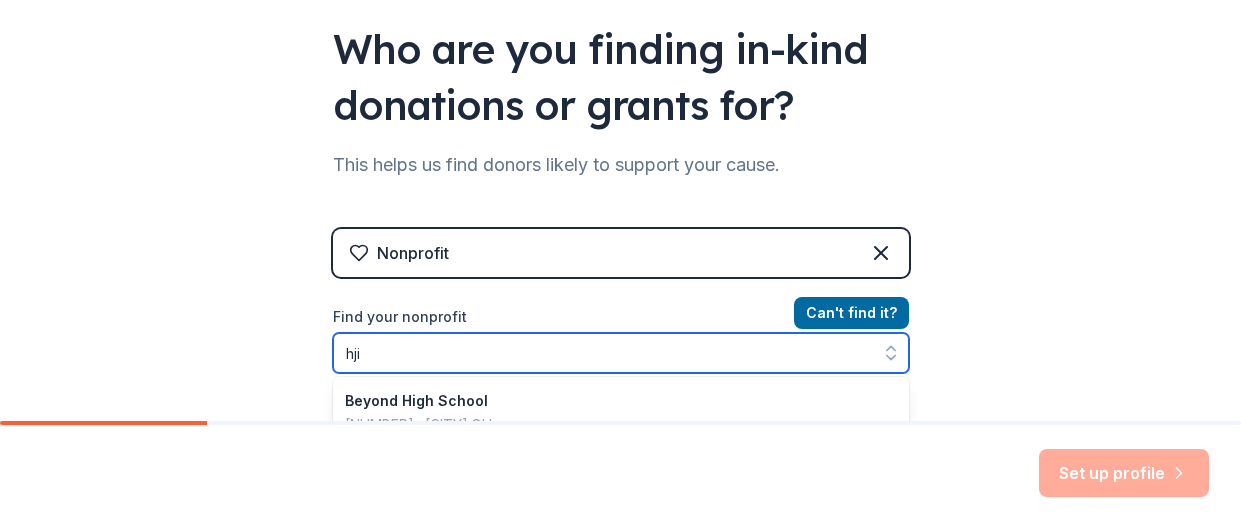 scroll, scrollTop: 382, scrollLeft: 0, axis: vertical 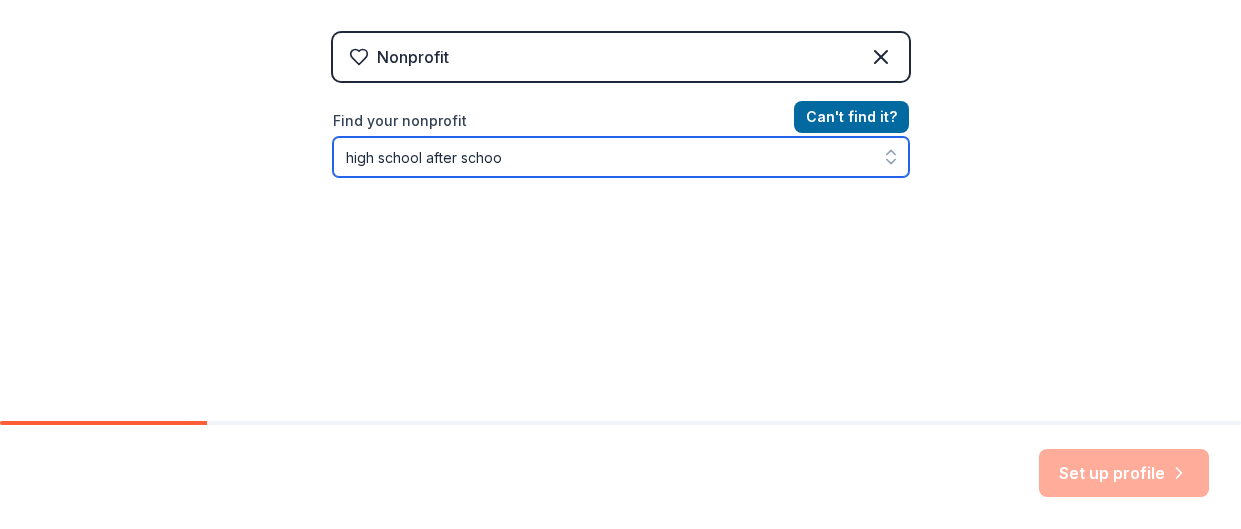 type on "high school after school" 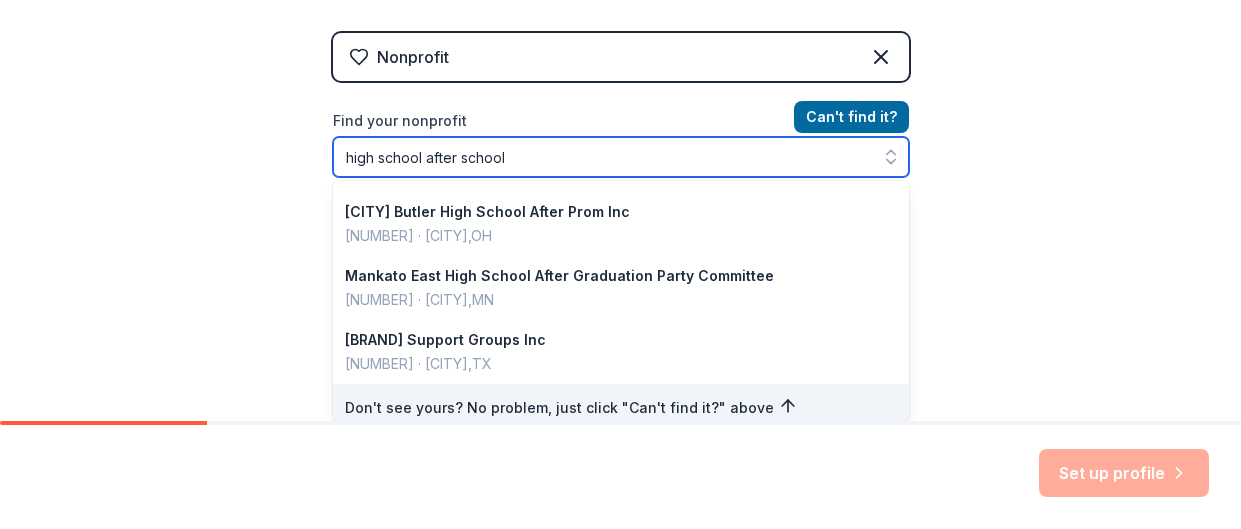 scroll, scrollTop: 0, scrollLeft: 0, axis: both 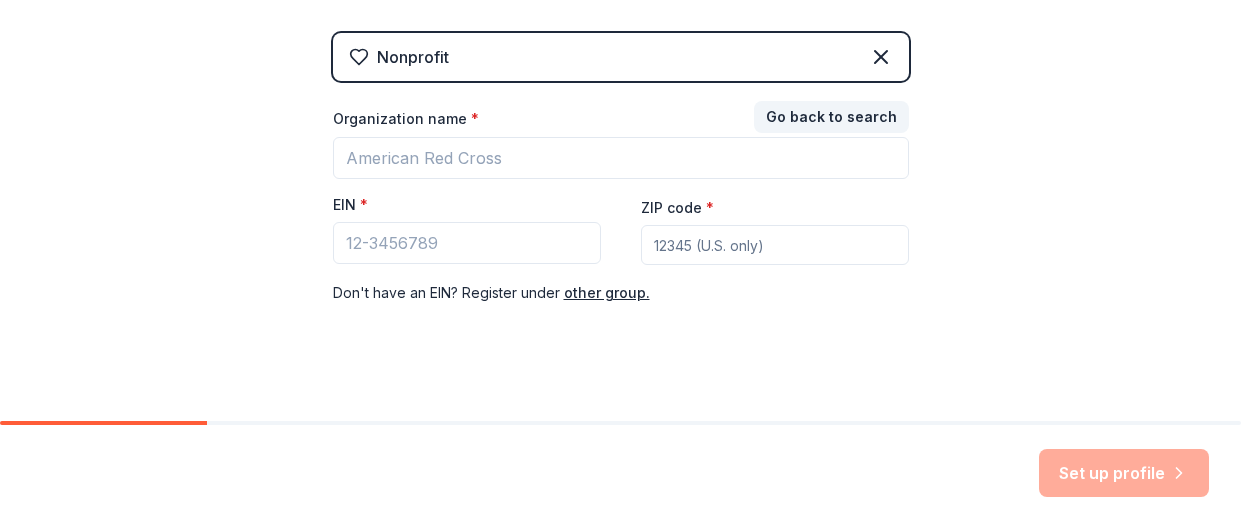 click on "Go back to search Organization name * EIN * ZIP code * Don ' t have an EIN? Register under other group." at bounding box center (621, 205) 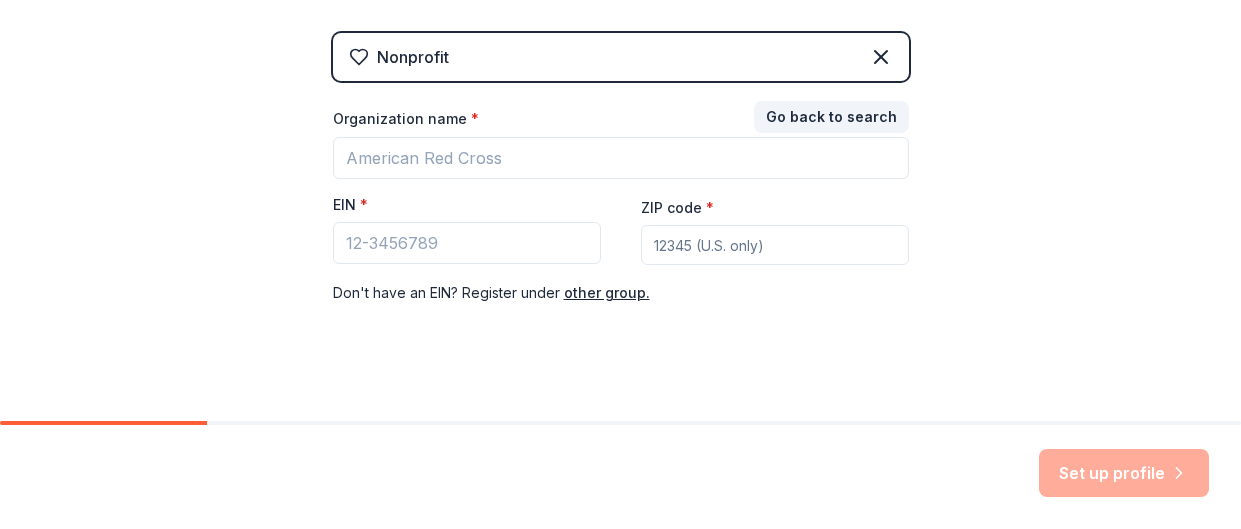 click on "ZIP code *" at bounding box center (775, 245) 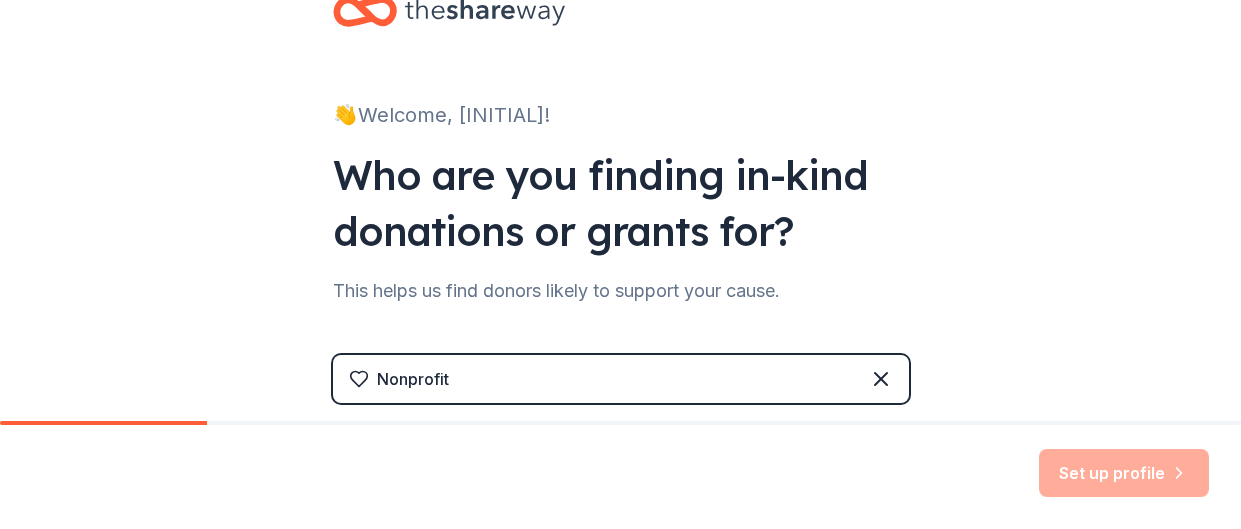 scroll, scrollTop: 61, scrollLeft: 0, axis: vertical 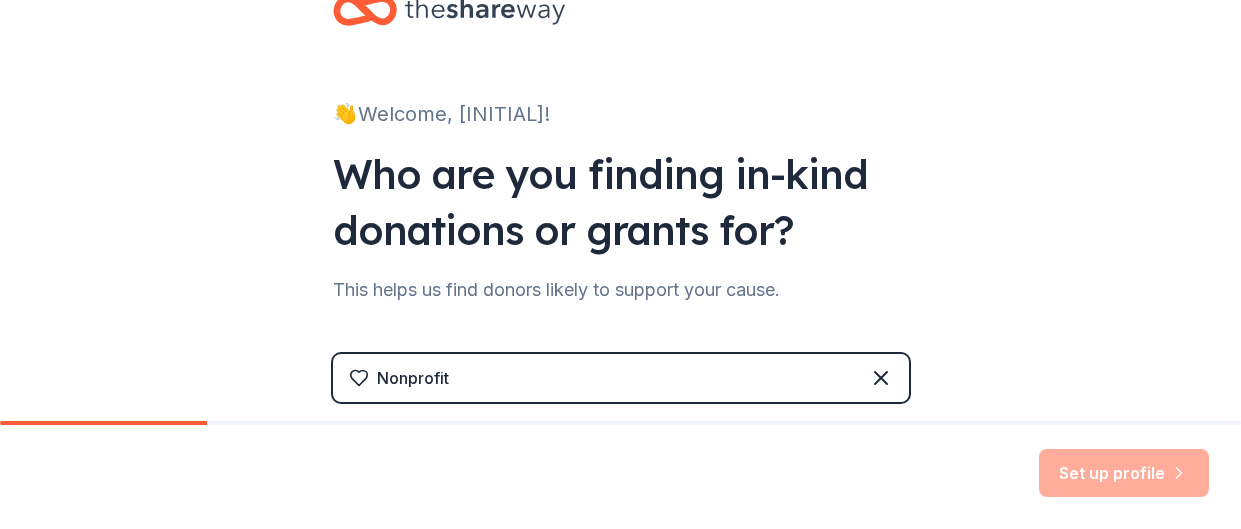 click on "Nonprofit" at bounding box center [621, 378] 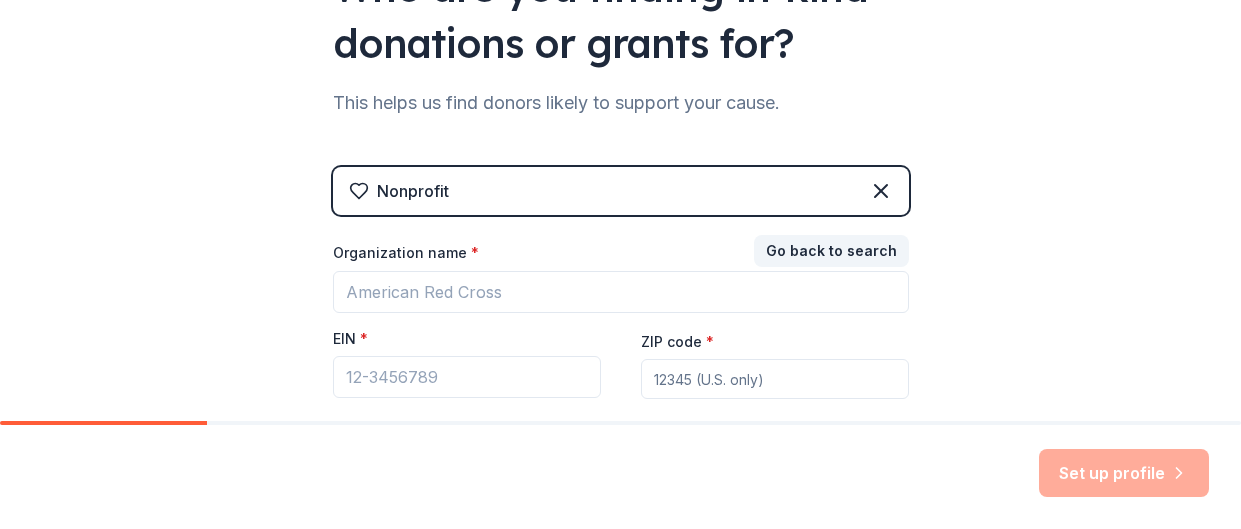 scroll, scrollTop: 253, scrollLeft: 0, axis: vertical 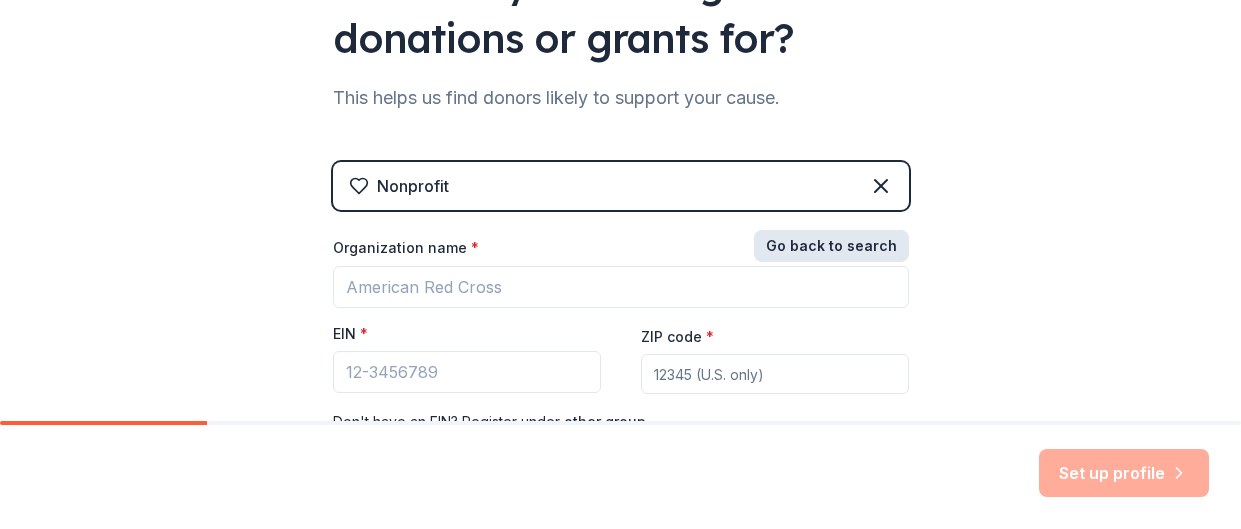 click on "Go back to search" at bounding box center [831, 246] 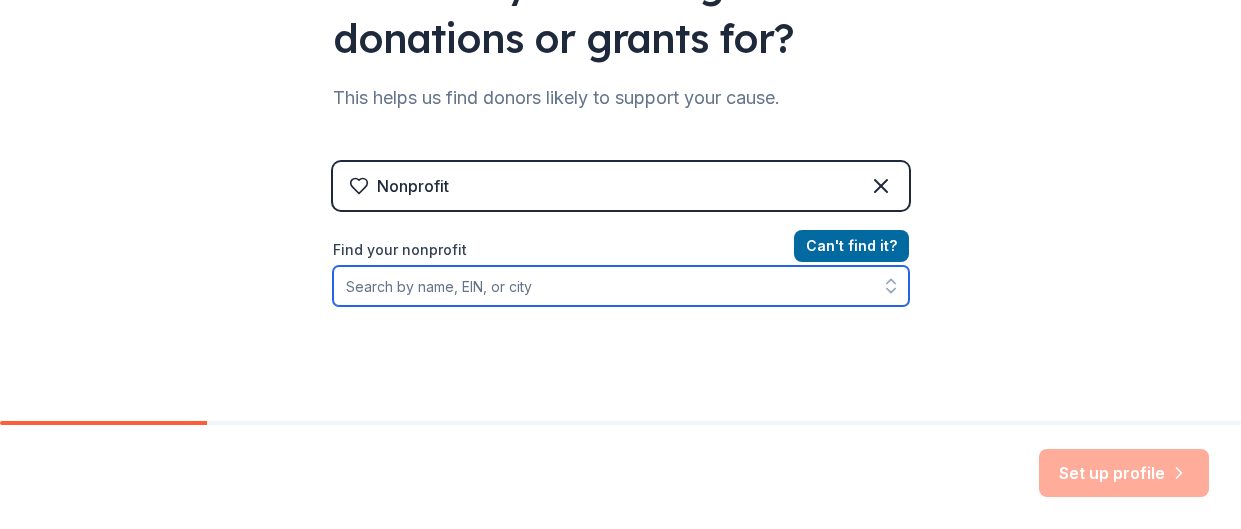click on "Find your nonprofit" at bounding box center [621, 286] 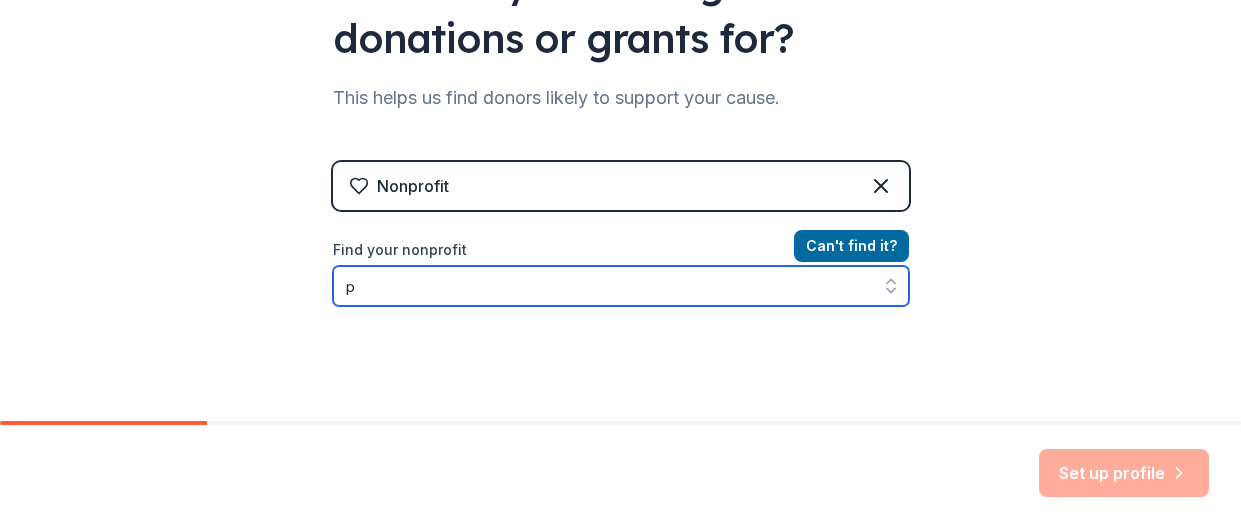 scroll, scrollTop: 382, scrollLeft: 0, axis: vertical 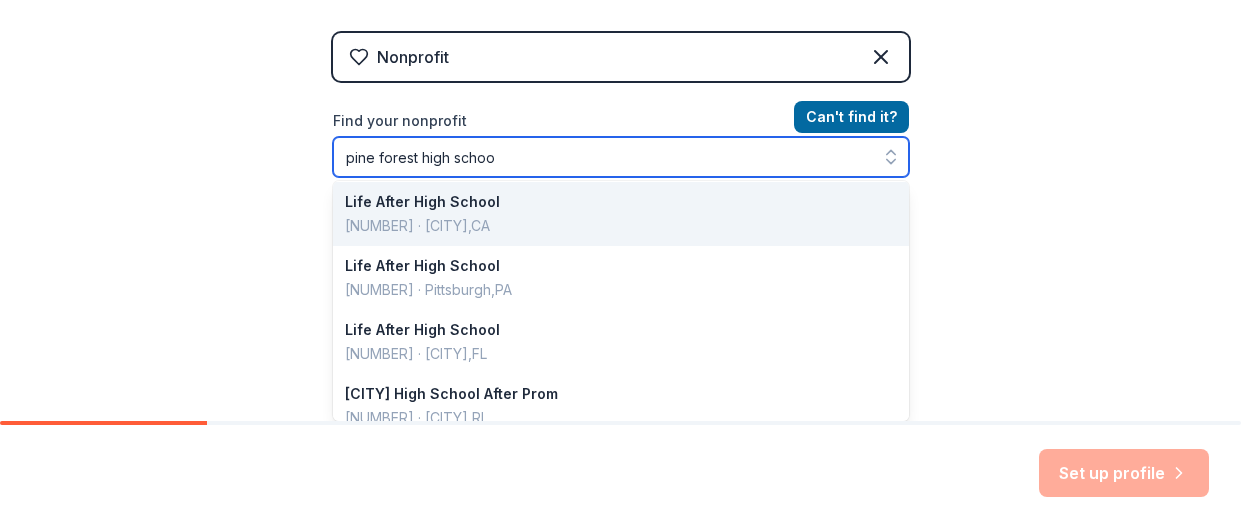 type on "pine forest high school" 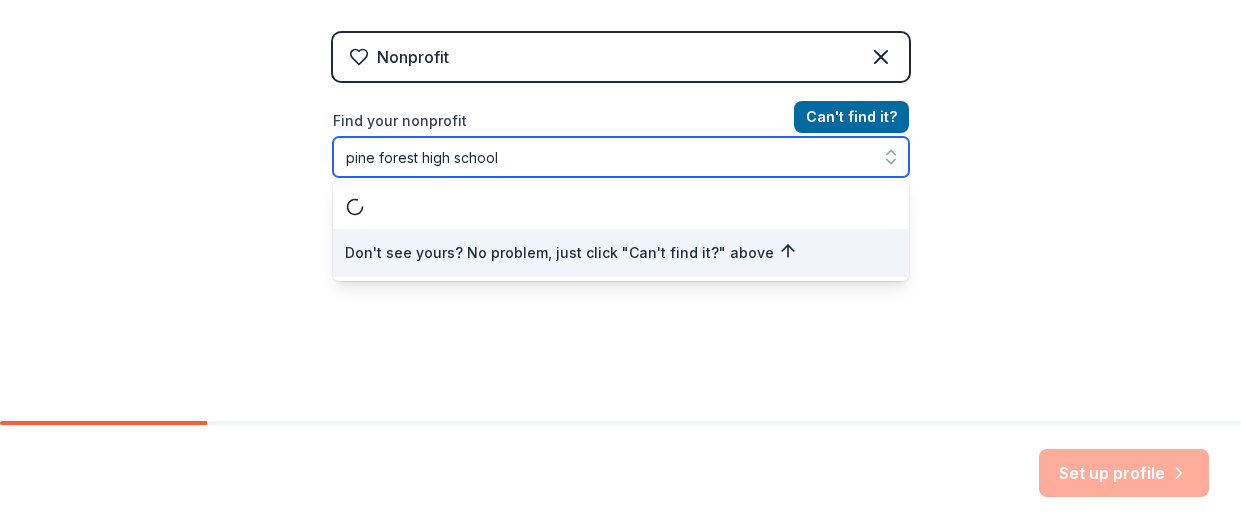 scroll, scrollTop: 0, scrollLeft: 0, axis: both 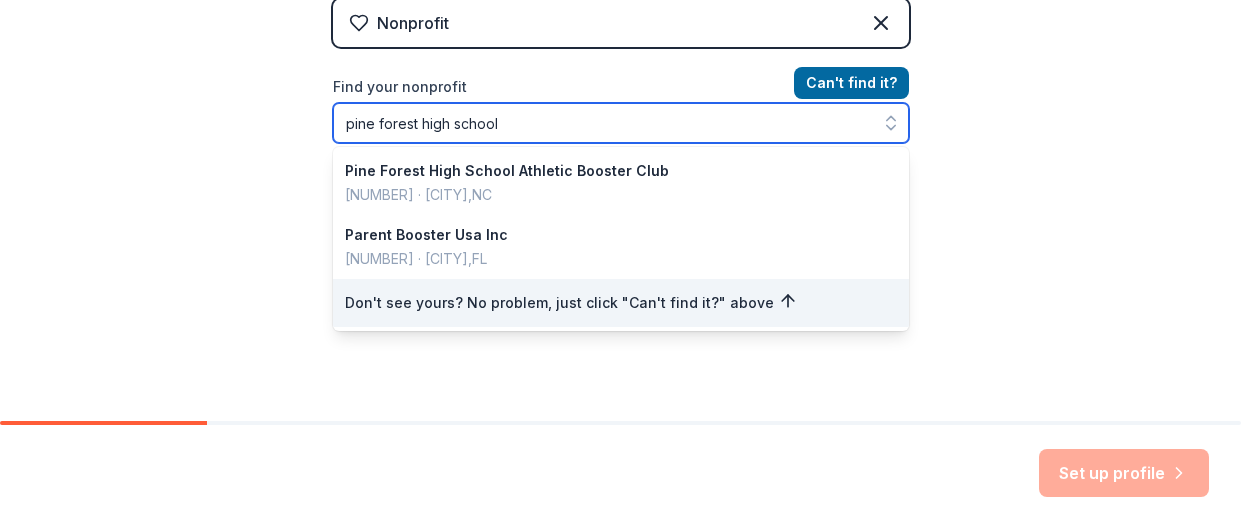 click on "pine forest high school" at bounding box center [621, 123] 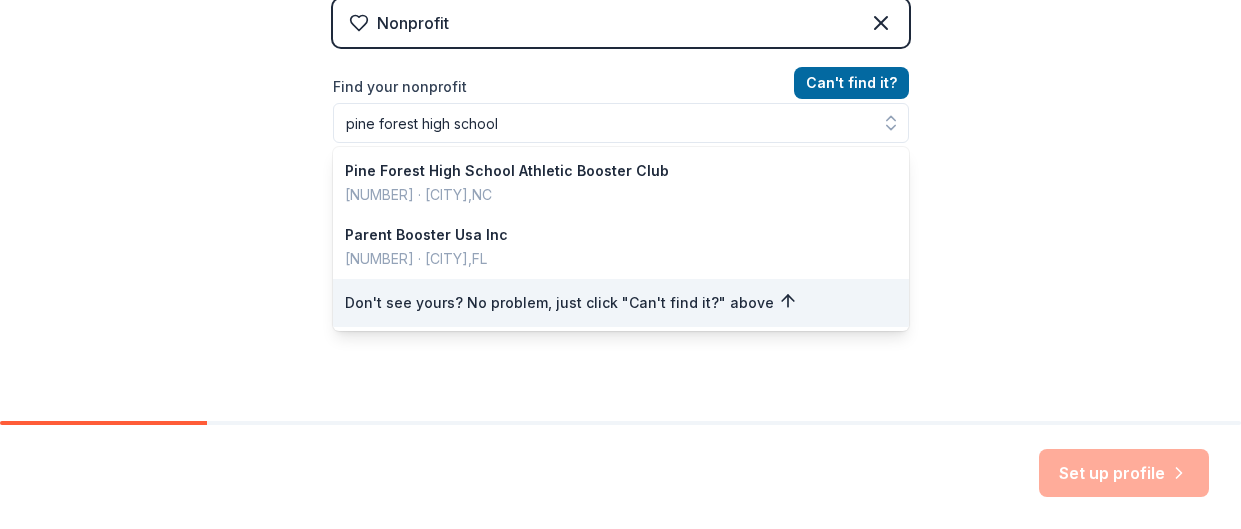 scroll, scrollTop: 400, scrollLeft: 0, axis: vertical 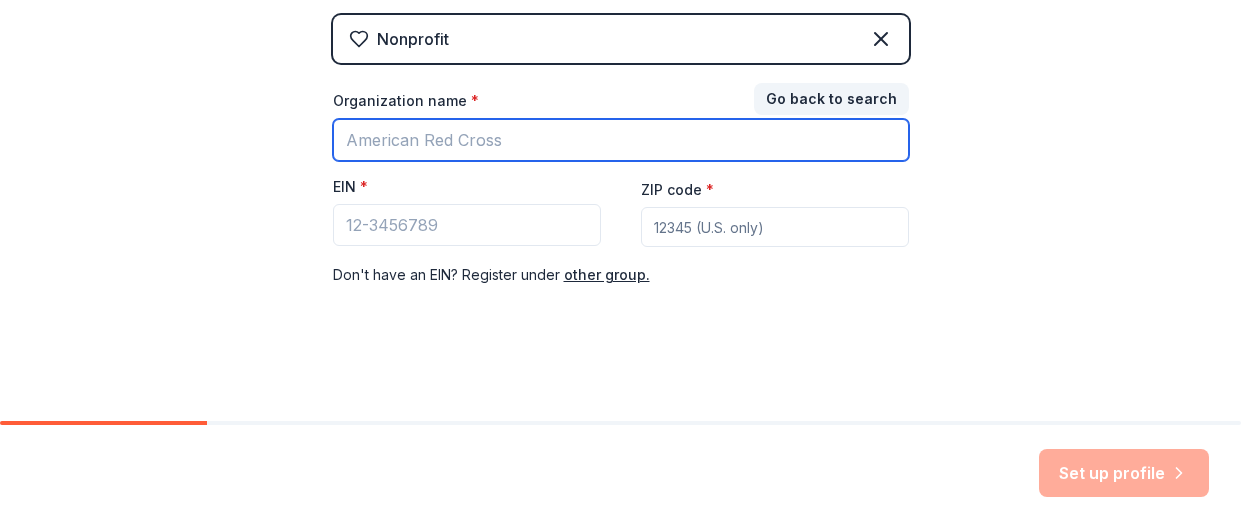 click on "Organization name *" at bounding box center [621, 140] 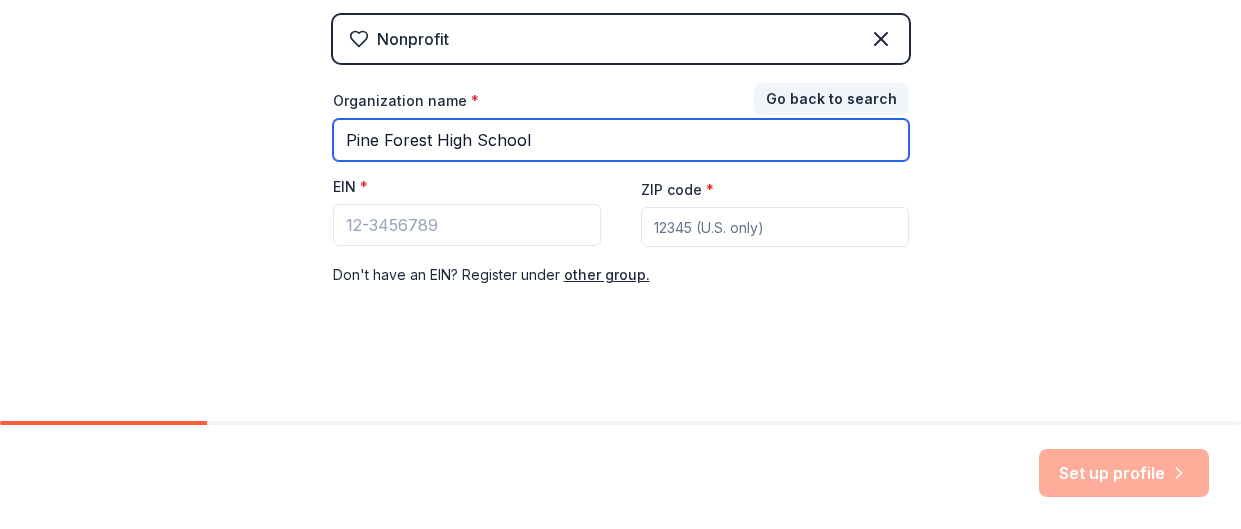 type on "Pine Forest High School" 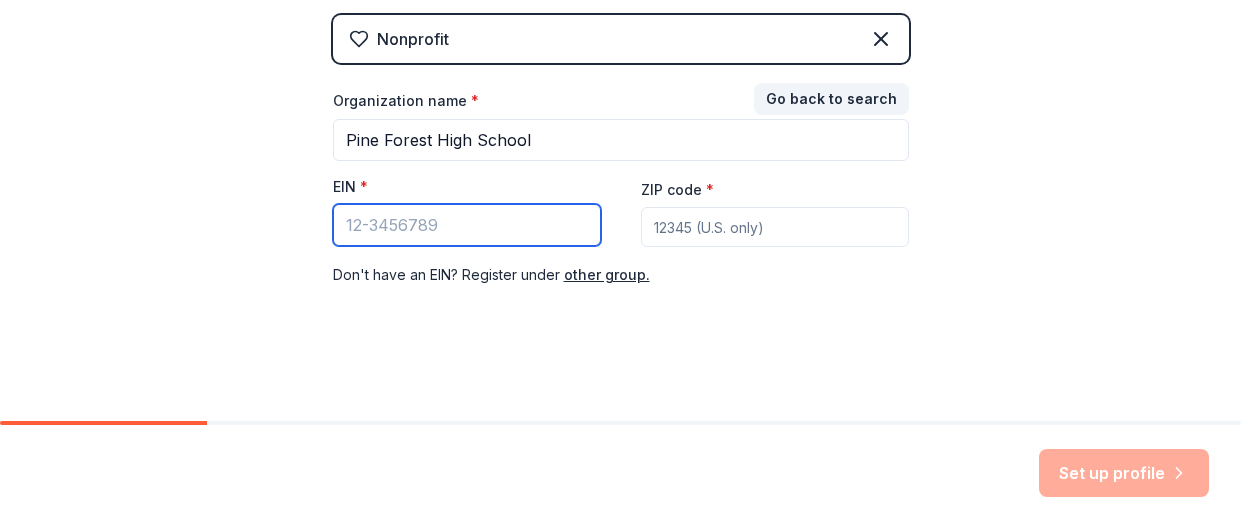 click on "EIN *" at bounding box center (467, 225) 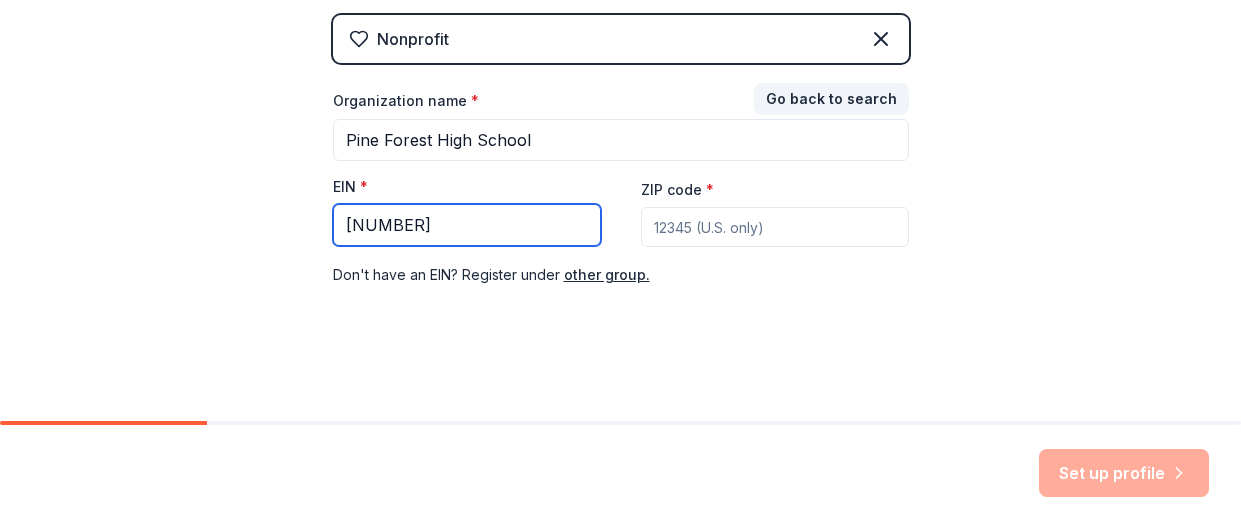 type on "56-6001015" 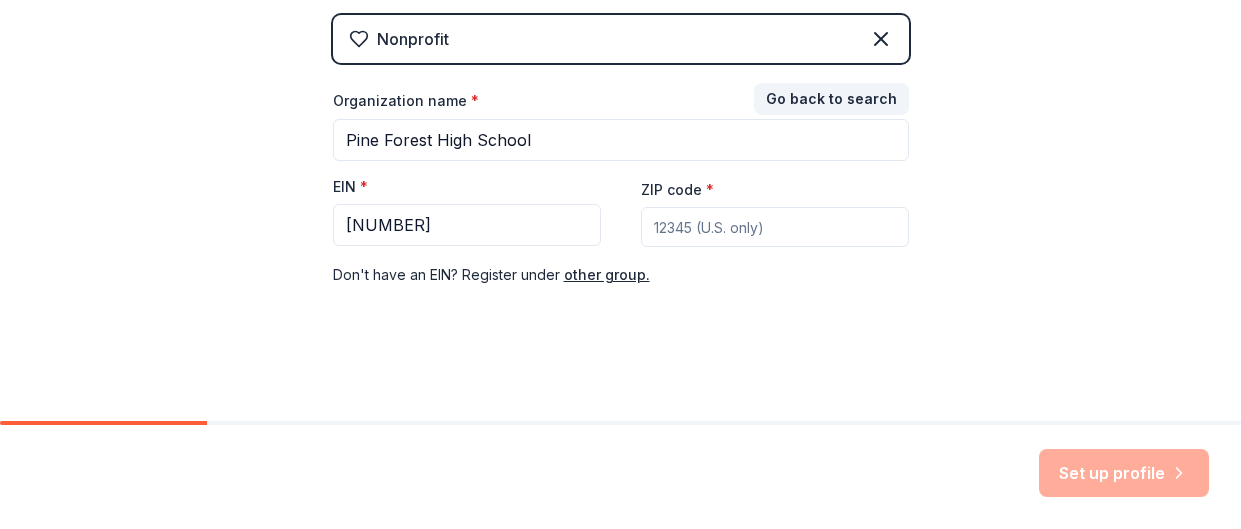 click on "ZIP code *" at bounding box center [775, 227] 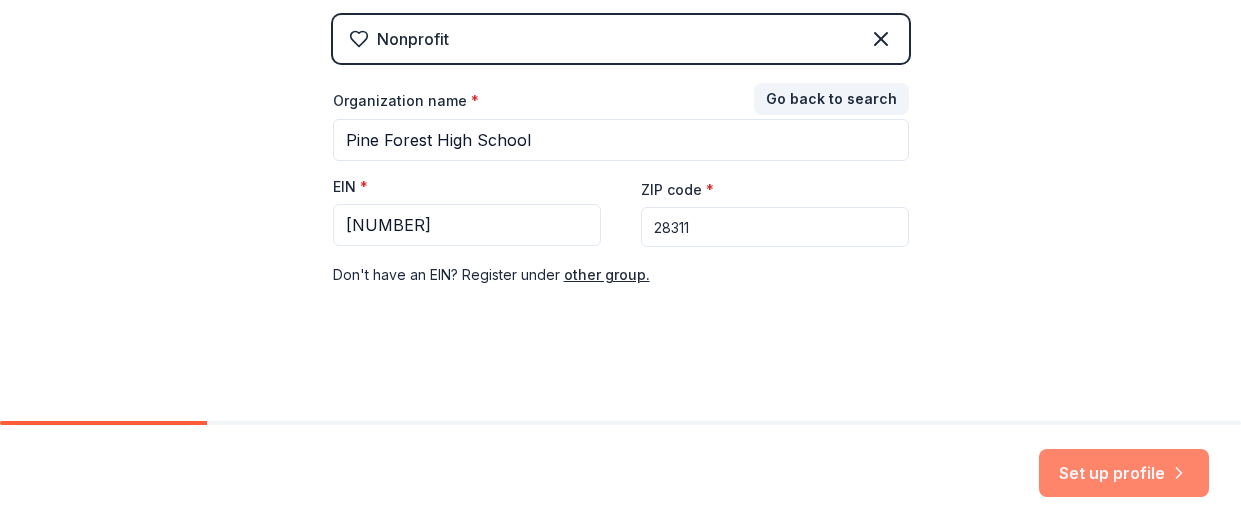 type on "28311" 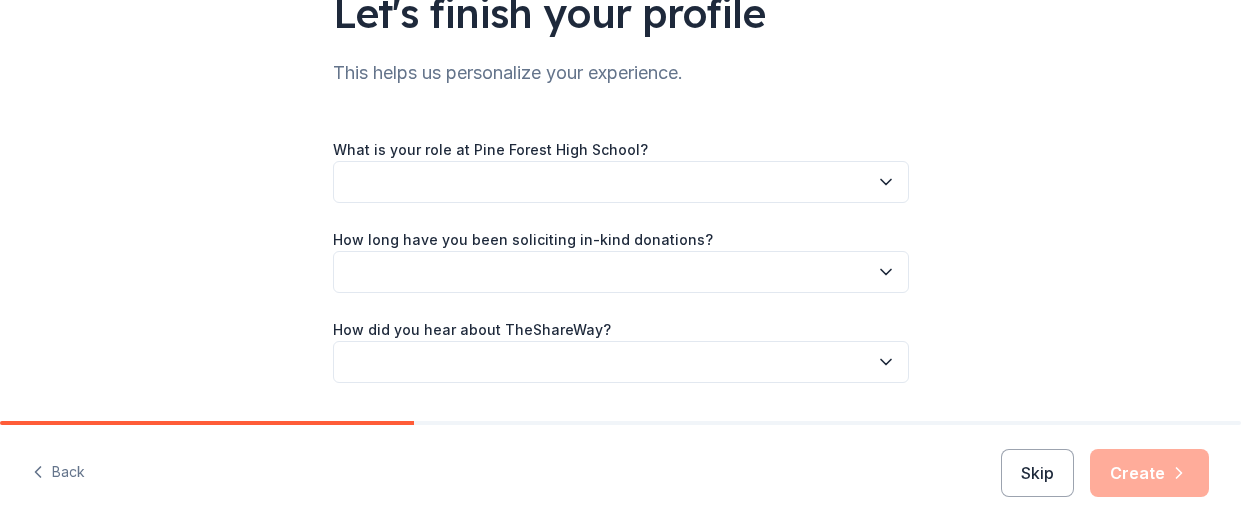 scroll, scrollTop: 184, scrollLeft: 0, axis: vertical 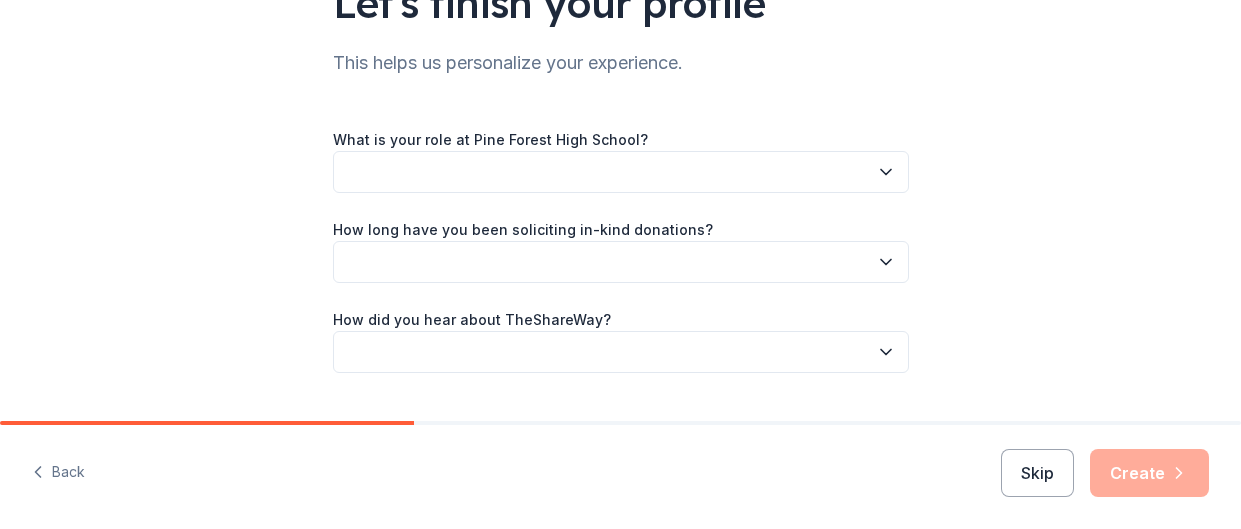 click at bounding box center (621, 172) 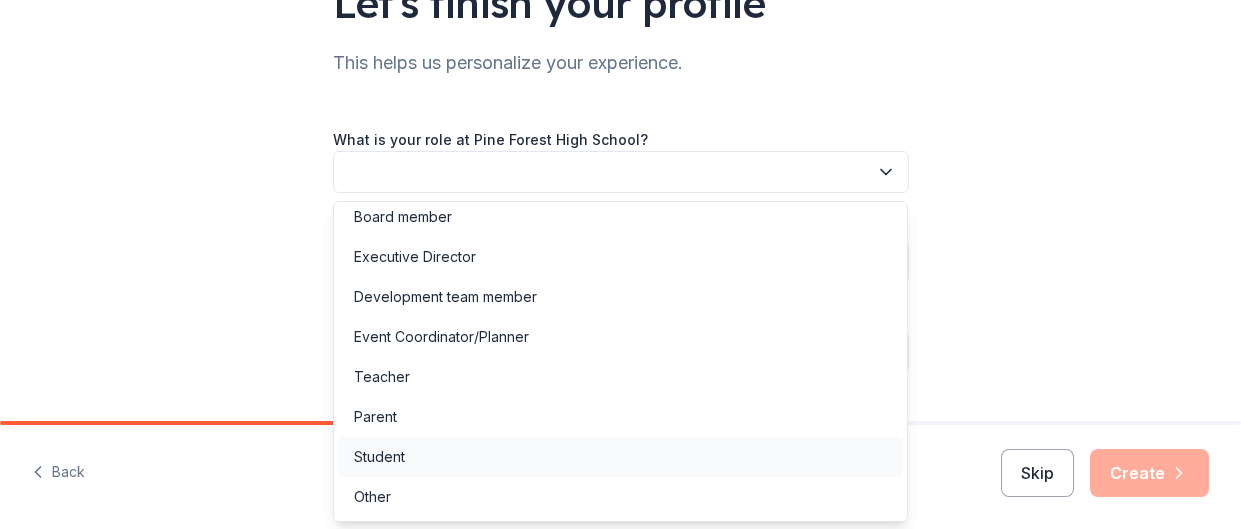scroll, scrollTop: 5, scrollLeft: 0, axis: vertical 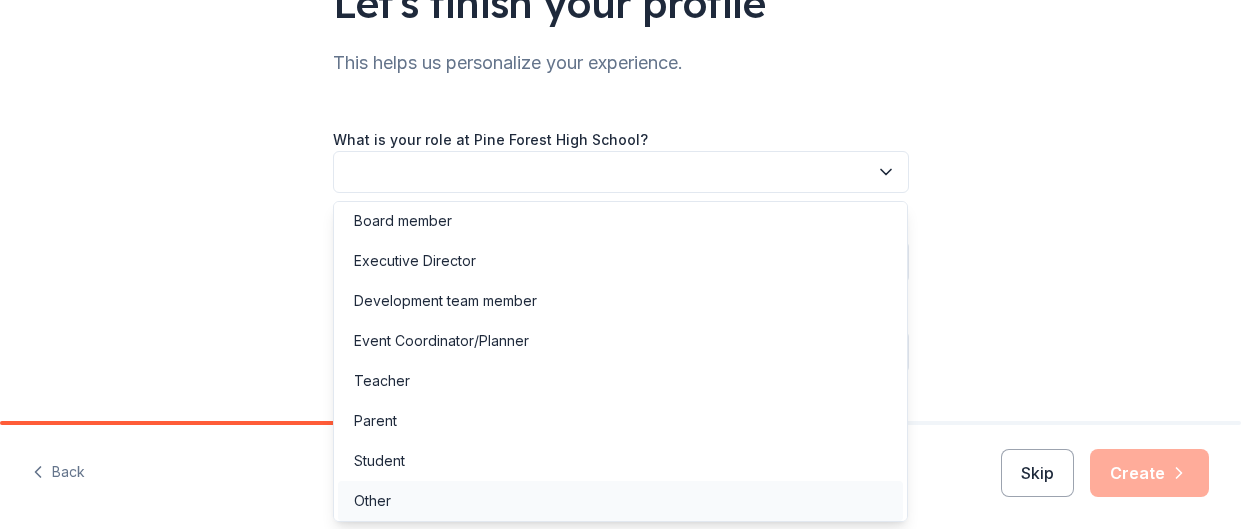 click on "Other" at bounding box center [621, 501] 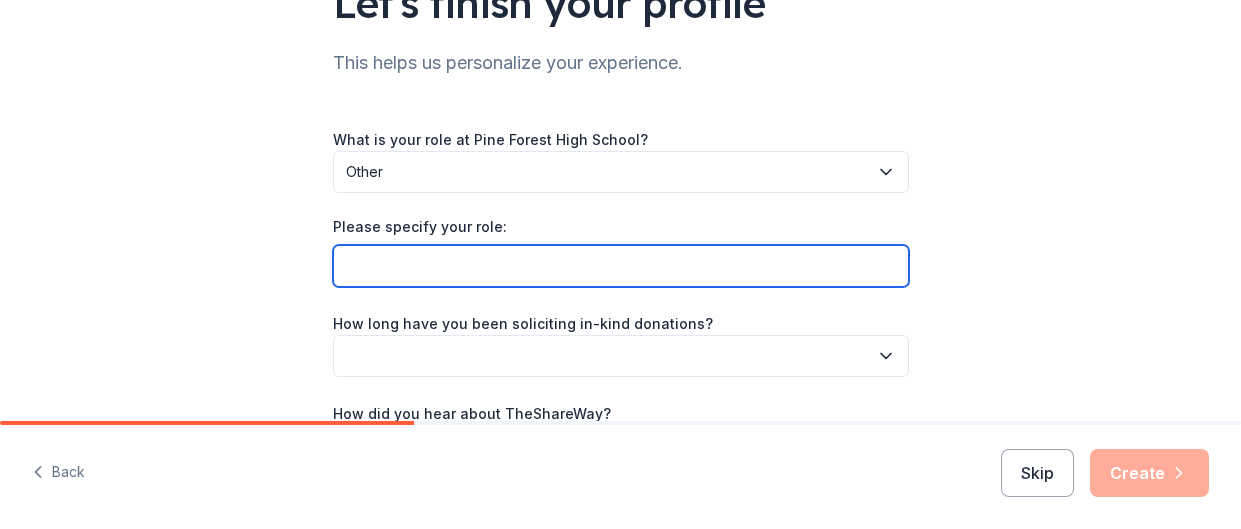 click on "Please specify your role:" at bounding box center (621, 266) 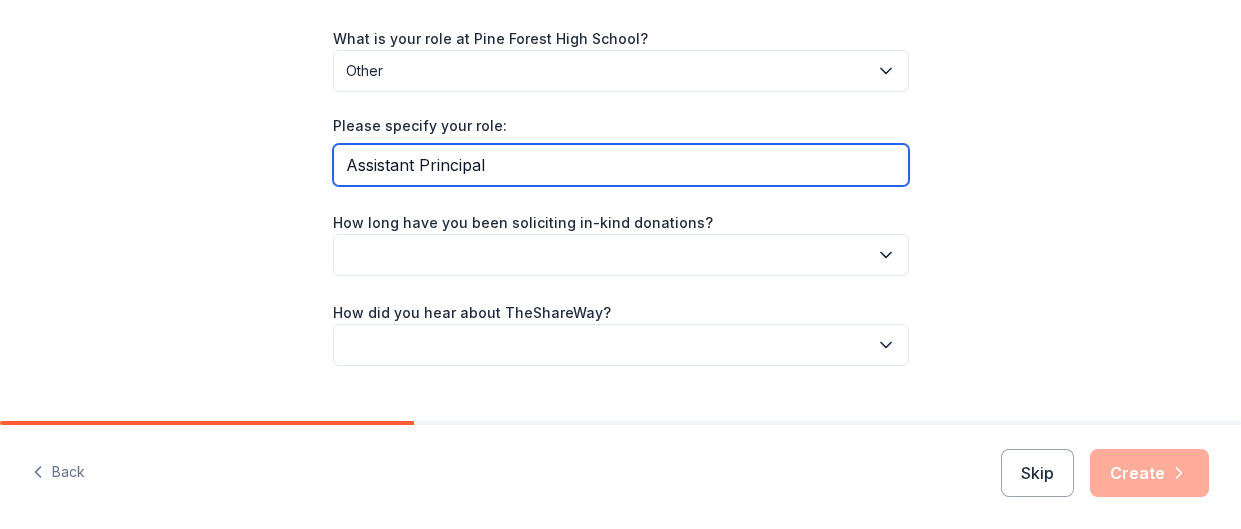 scroll, scrollTop: 325, scrollLeft: 0, axis: vertical 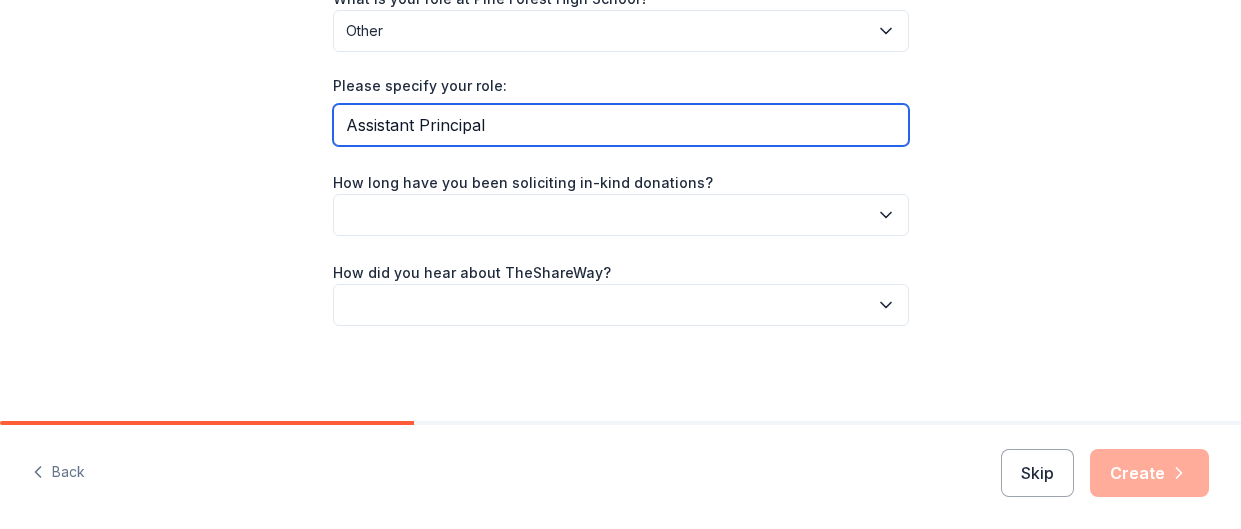 type on "Assistant Principal" 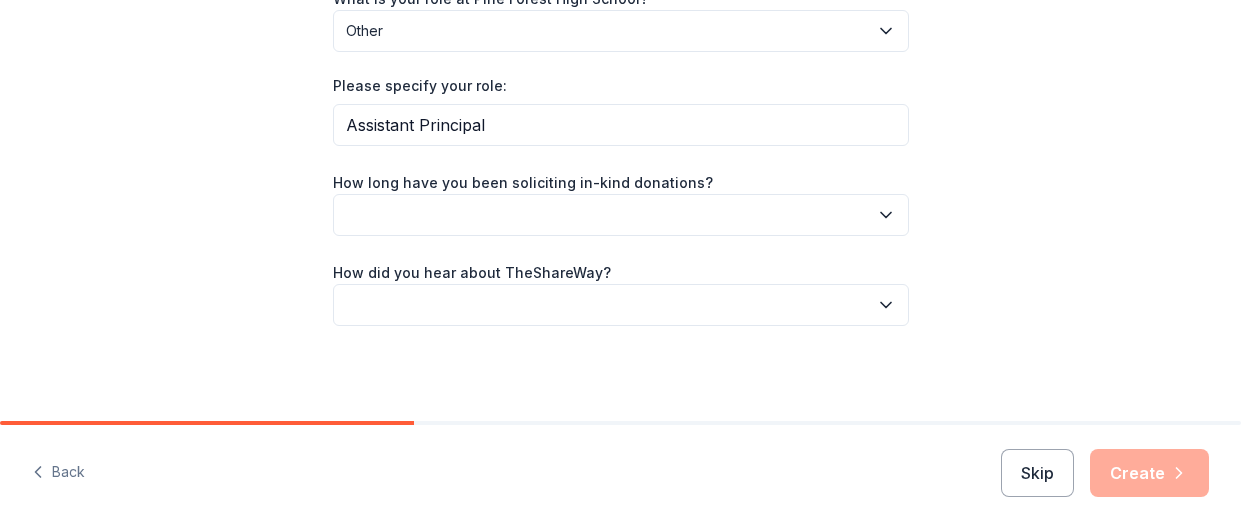 click at bounding box center (621, 215) 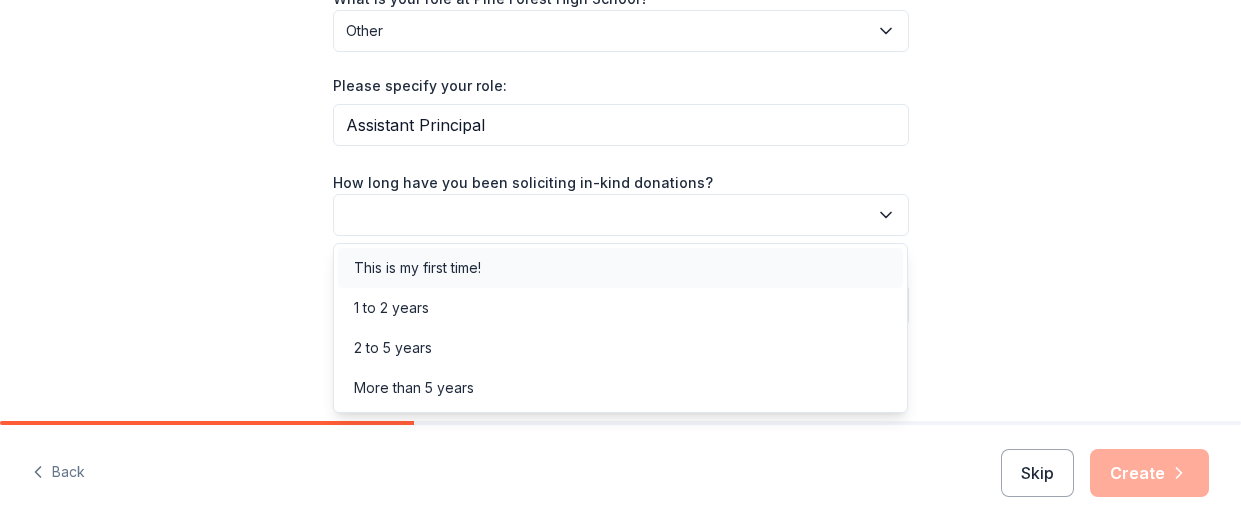 click on "This is my first time!" at bounding box center (621, 268) 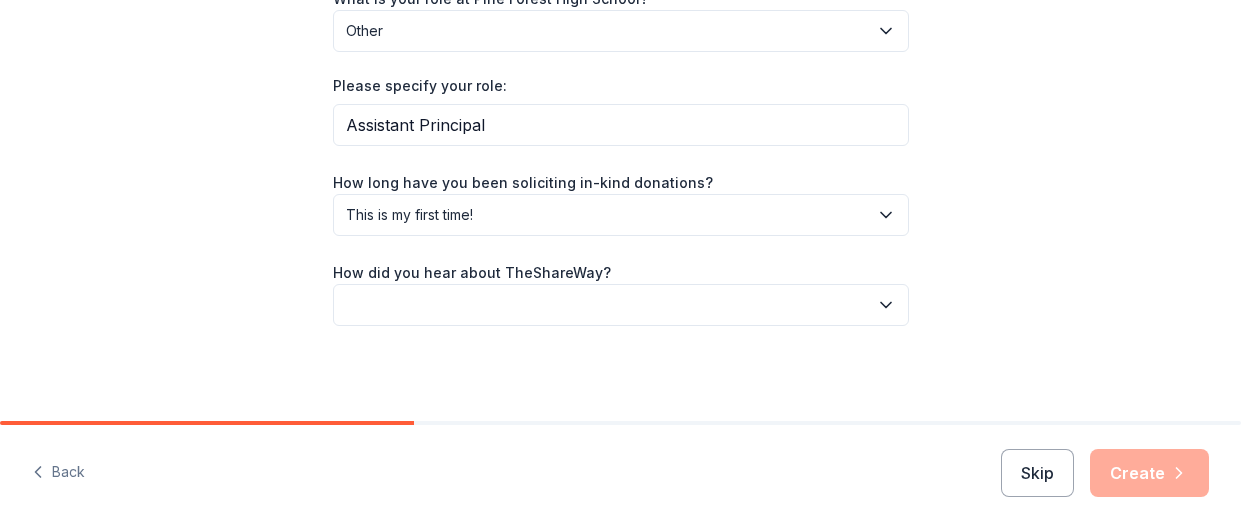 click at bounding box center [621, 305] 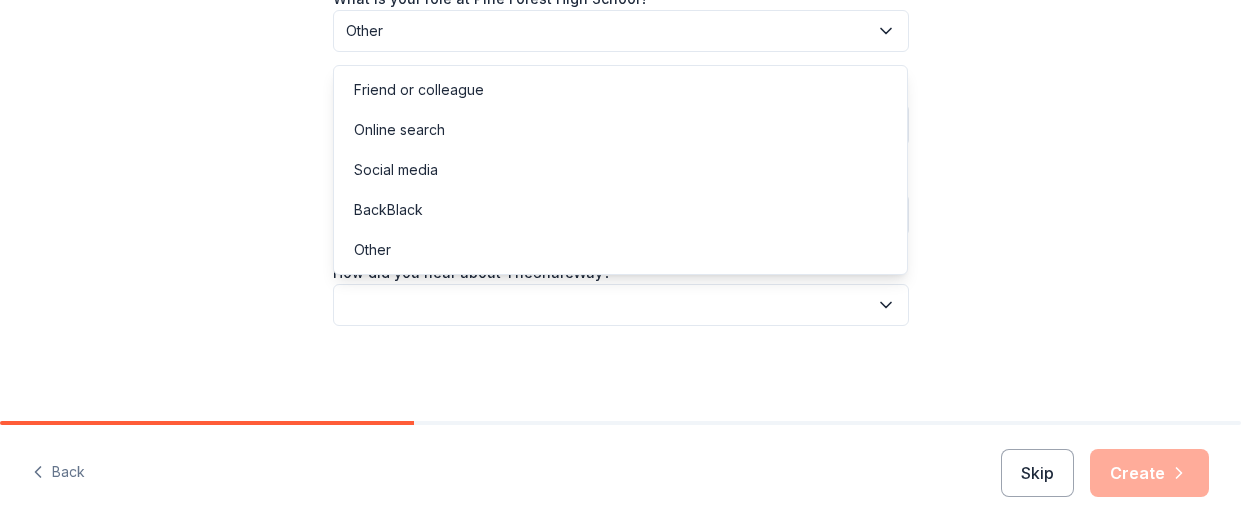 click on "Friend or colleague Online search Social media BackBlack Other" at bounding box center [621, 170] 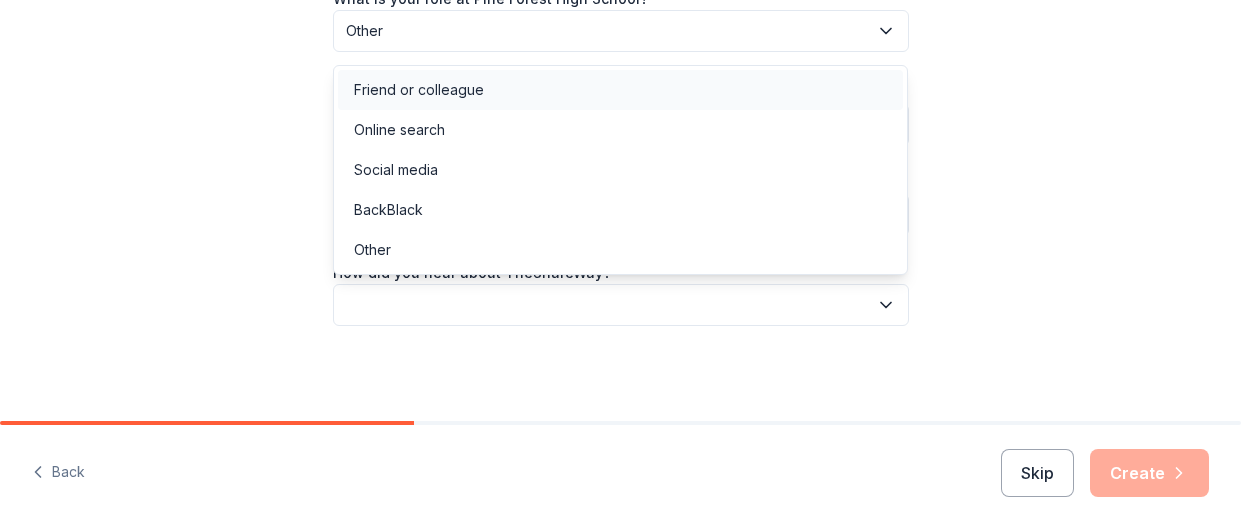 click on "Friend or colleague" at bounding box center [621, 90] 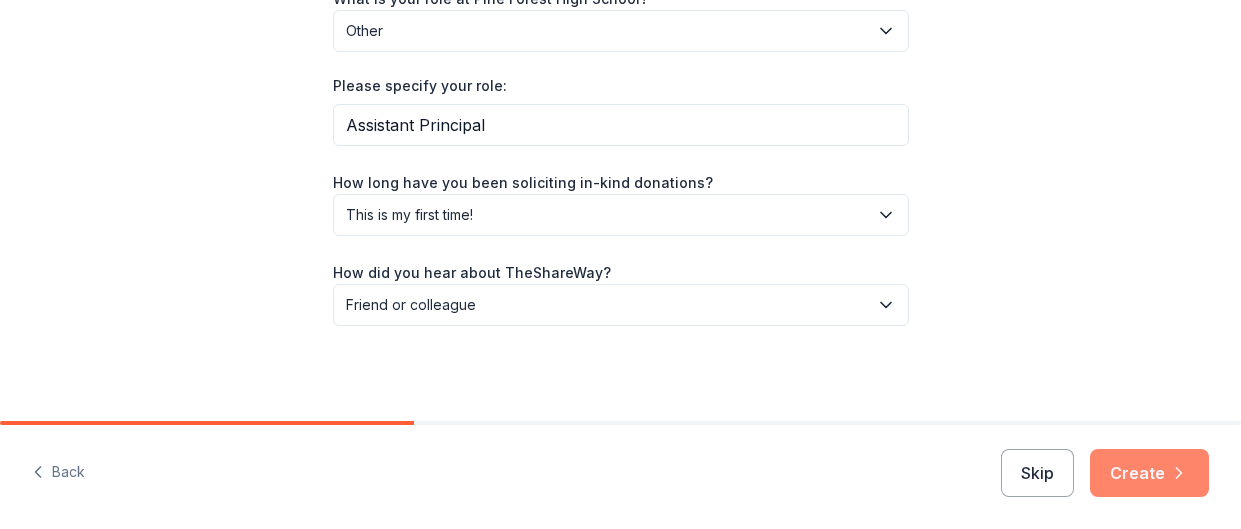 click 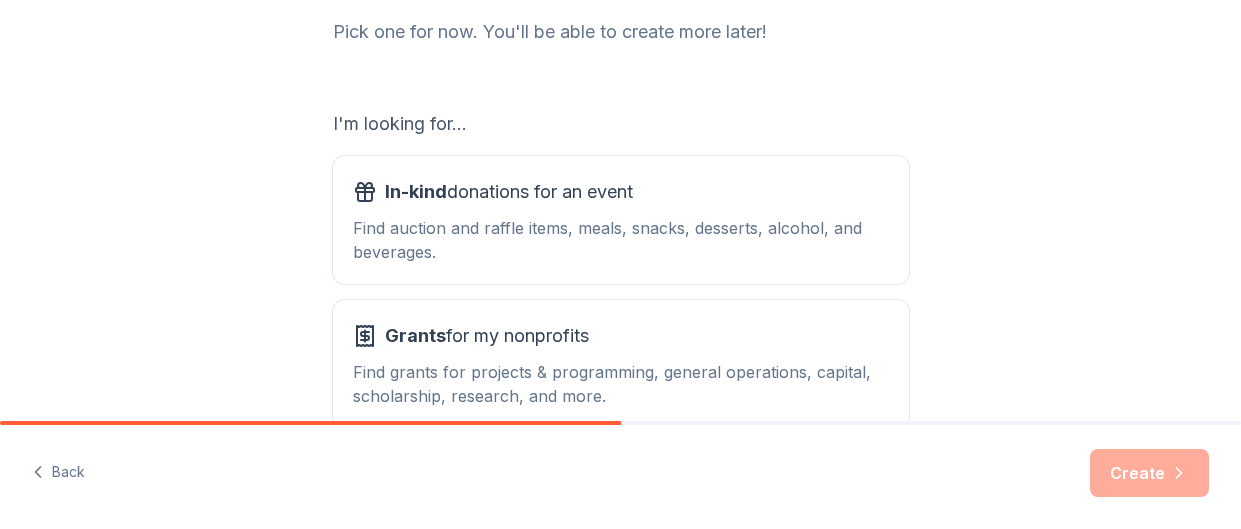 scroll, scrollTop: 386, scrollLeft: 0, axis: vertical 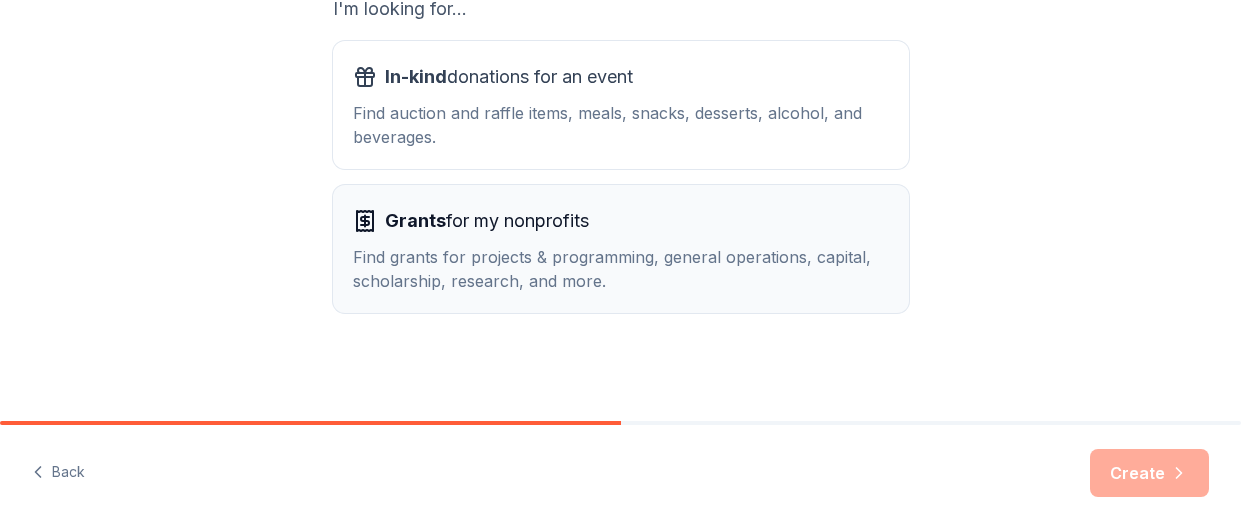 click on "Grants  for my nonprofits Find grants for projects & programming, general operations, capital, scholarship, research, and more." at bounding box center (621, 249) 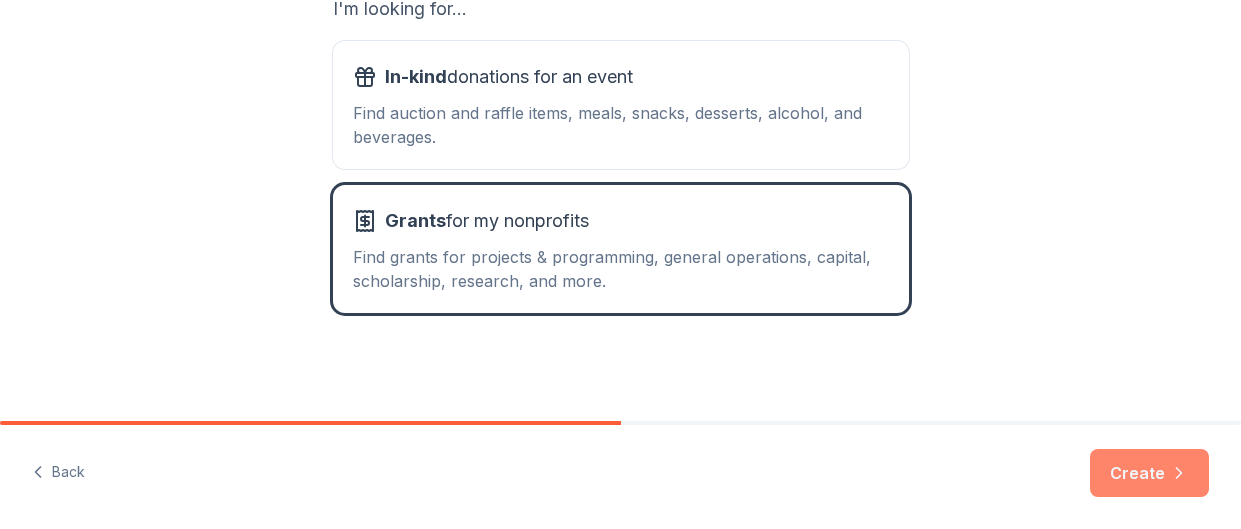 click on "Create" at bounding box center (1149, 473) 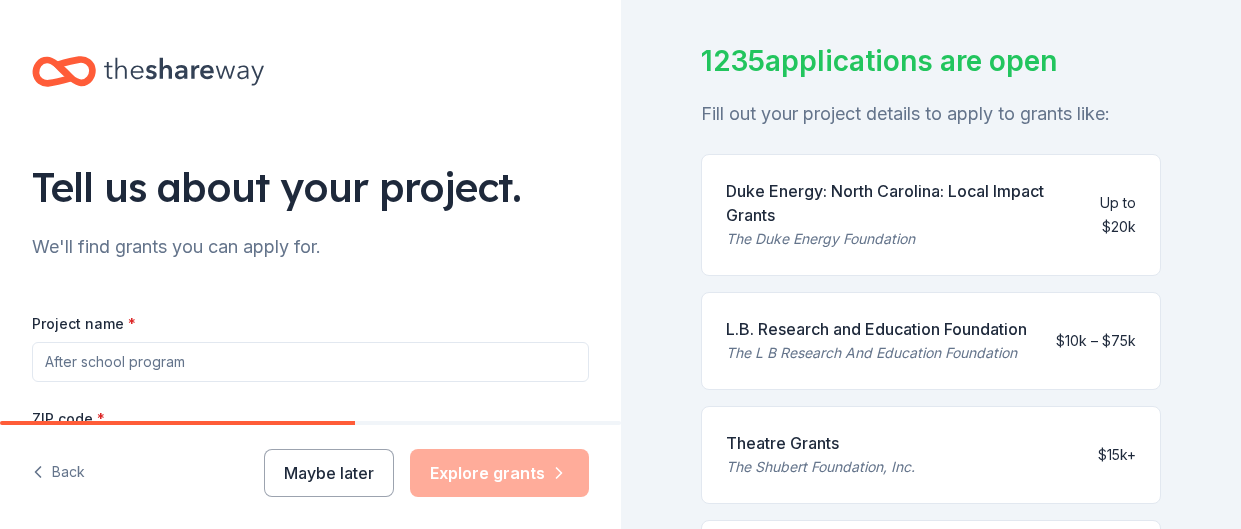 scroll, scrollTop: 134, scrollLeft: 0, axis: vertical 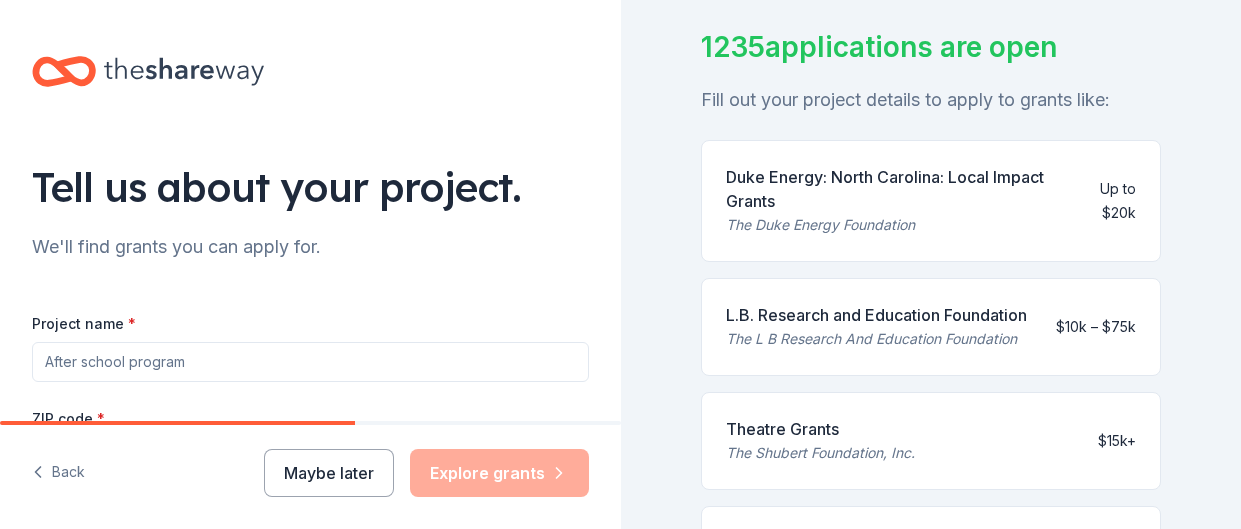 click on "Project name *" at bounding box center (310, 362) 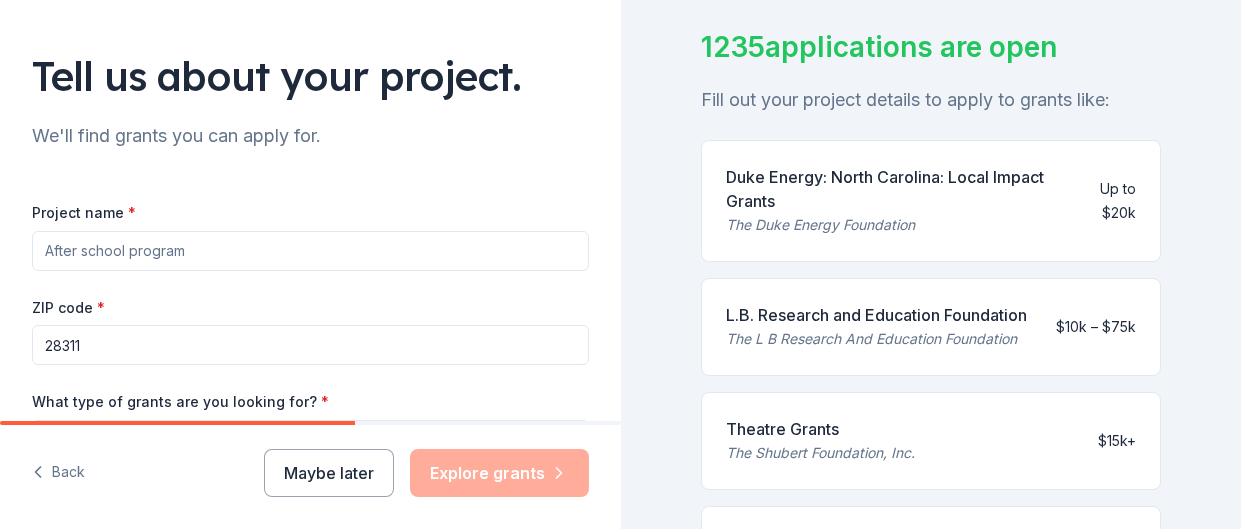 scroll, scrollTop: 118, scrollLeft: 0, axis: vertical 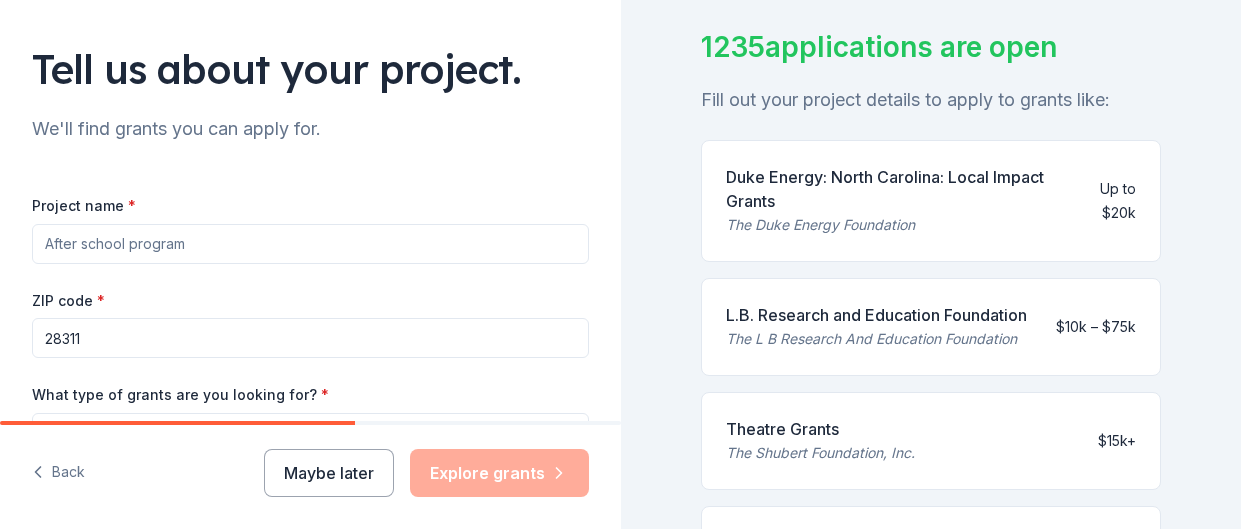 click on "Project name *" at bounding box center [310, 244] 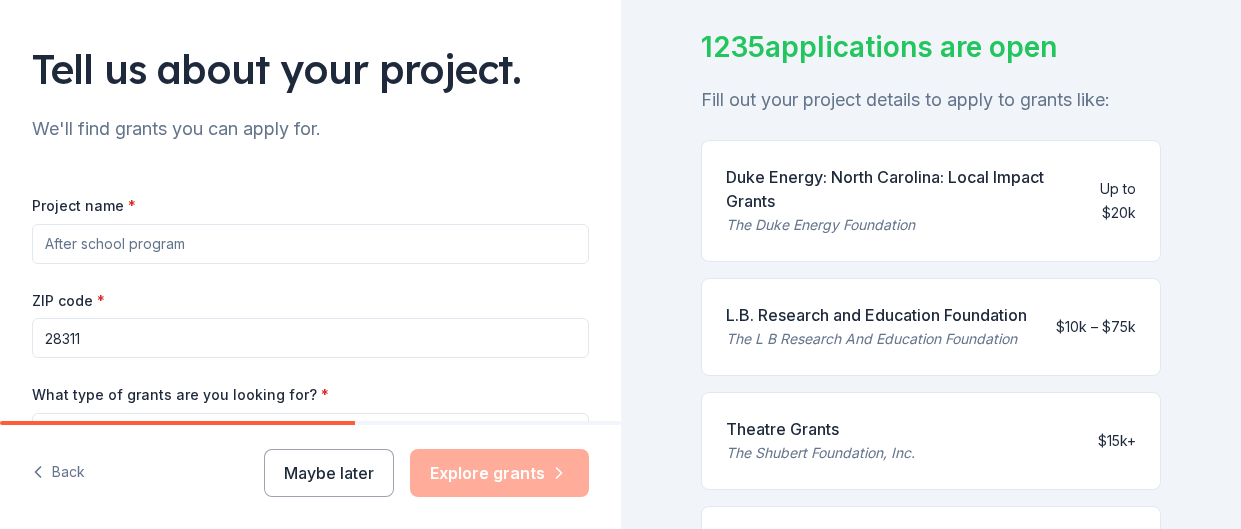 scroll, scrollTop: 0, scrollLeft: 0, axis: both 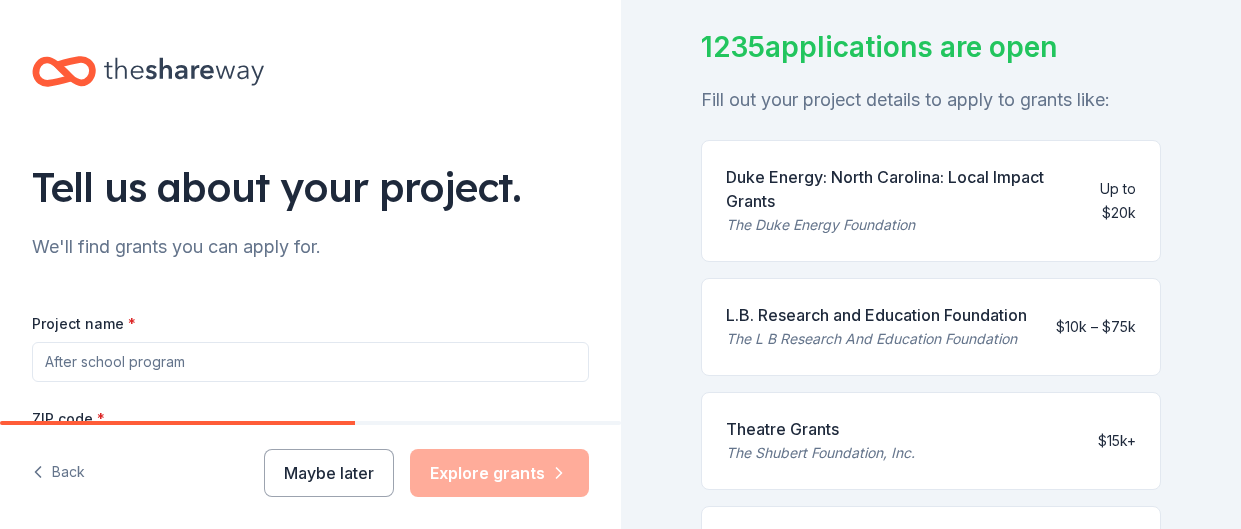 click on "Project name *" at bounding box center (310, 362) 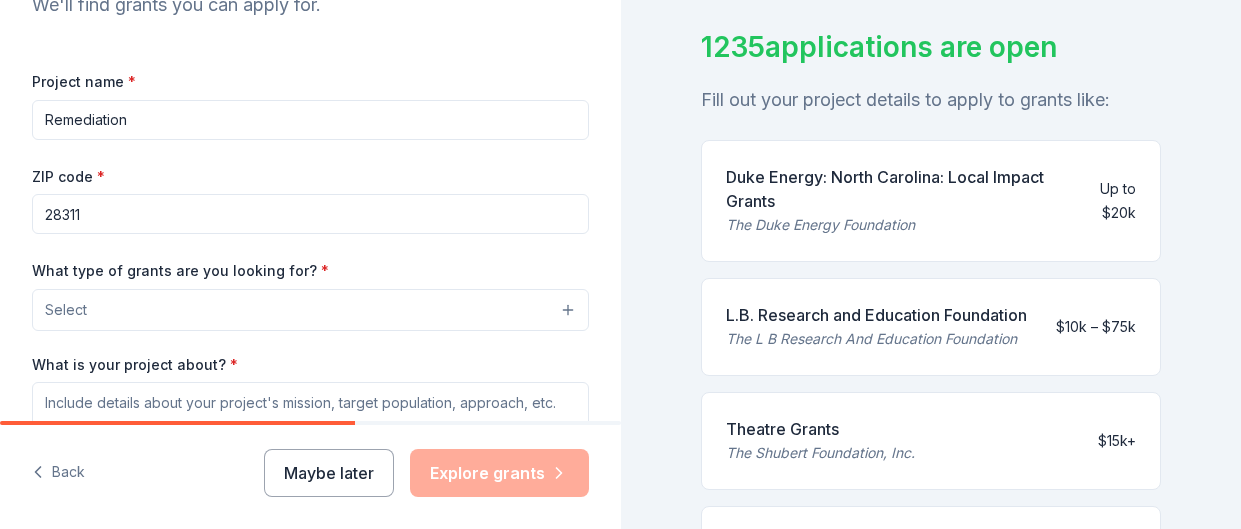 scroll, scrollTop: 248, scrollLeft: 0, axis: vertical 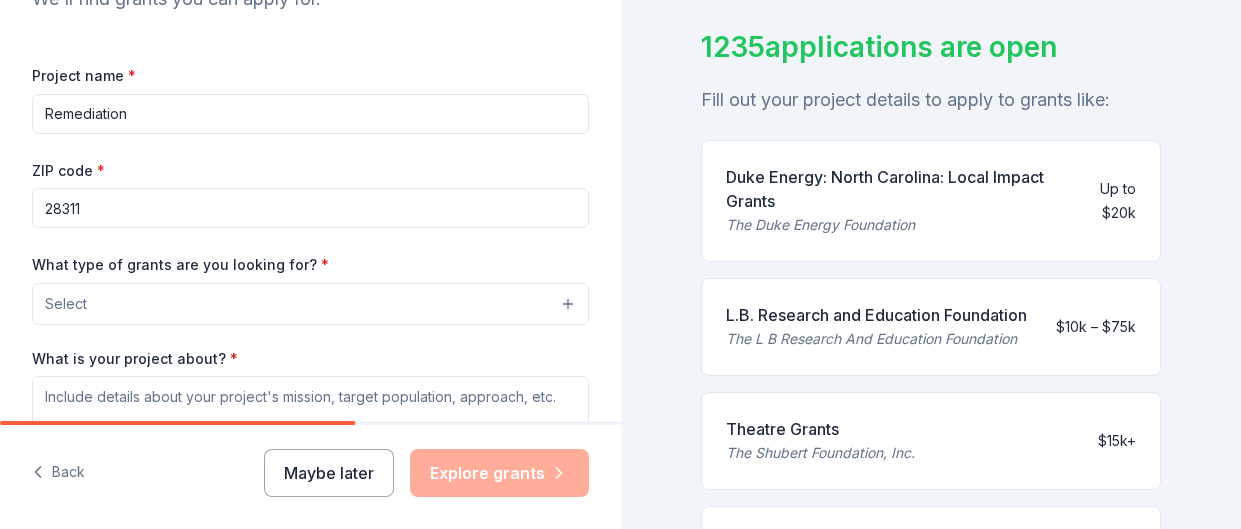 type on "Remediation" 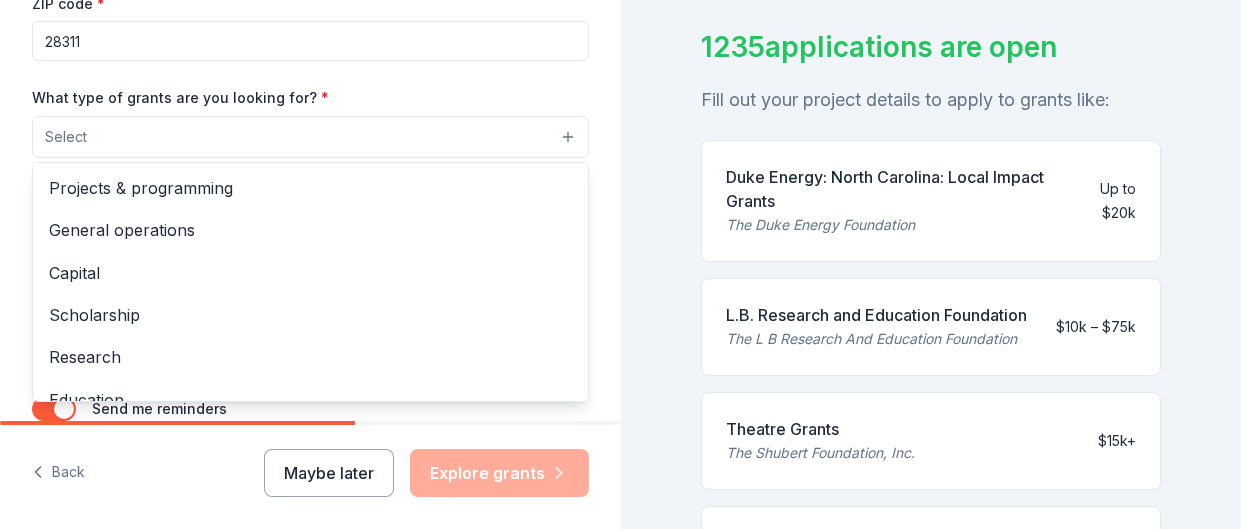 scroll, scrollTop: 421, scrollLeft: 0, axis: vertical 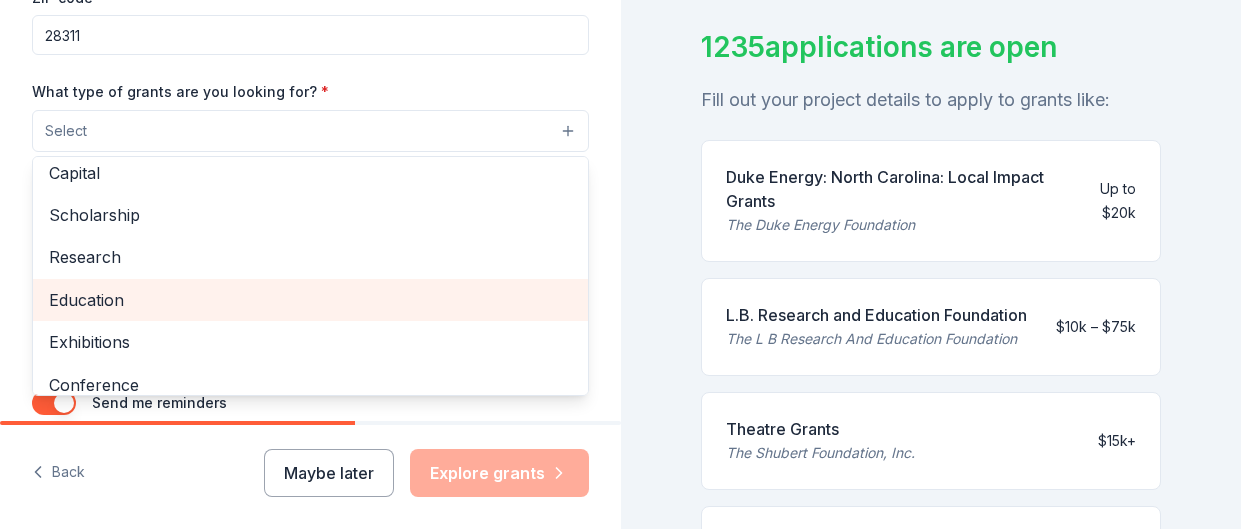 click on "Education" at bounding box center [310, 300] 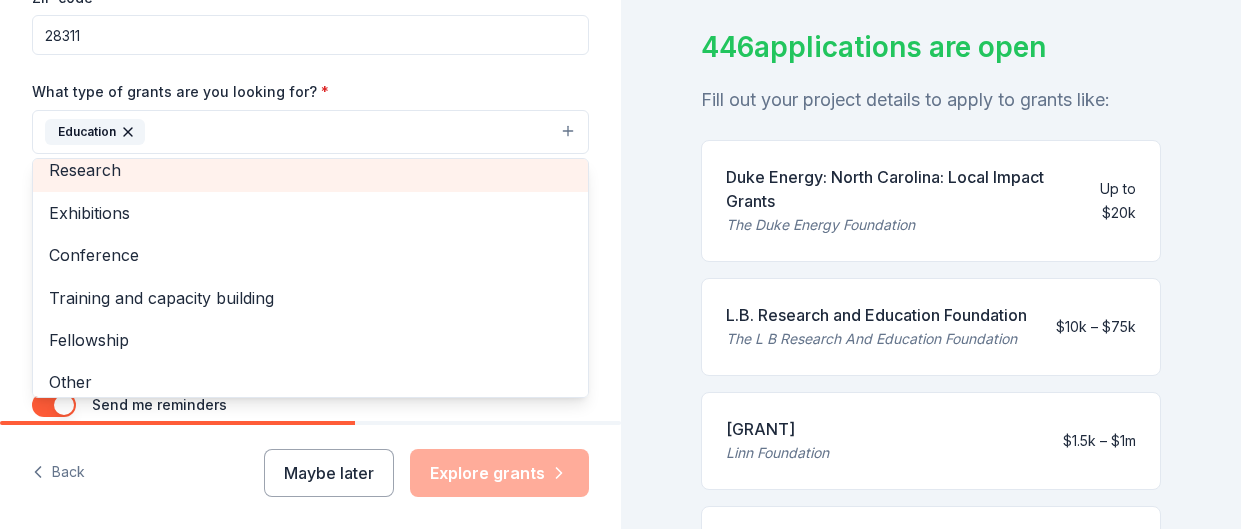scroll, scrollTop: 193, scrollLeft: 0, axis: vertical 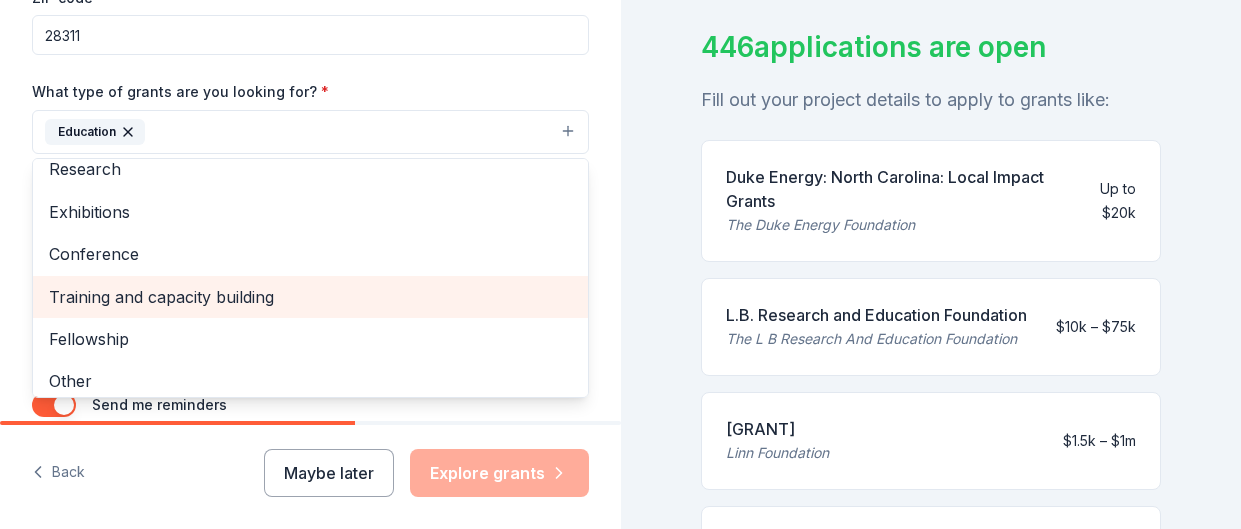 click on "Training and capacity building" at bounding box center (310, 297) 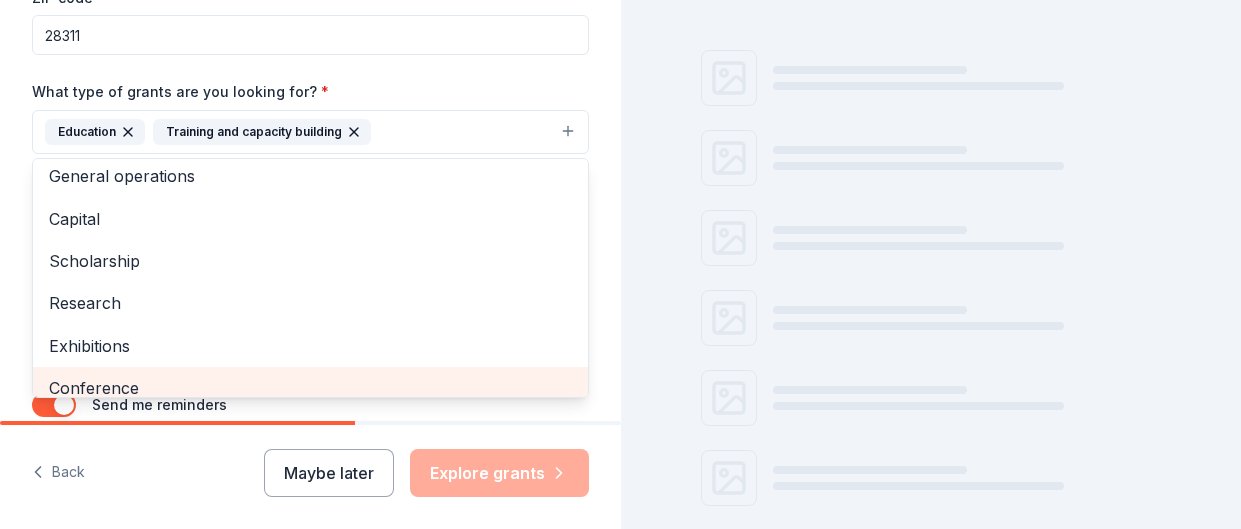 scroll, scrollTop: 0, scrollLeft: 0, axis: both 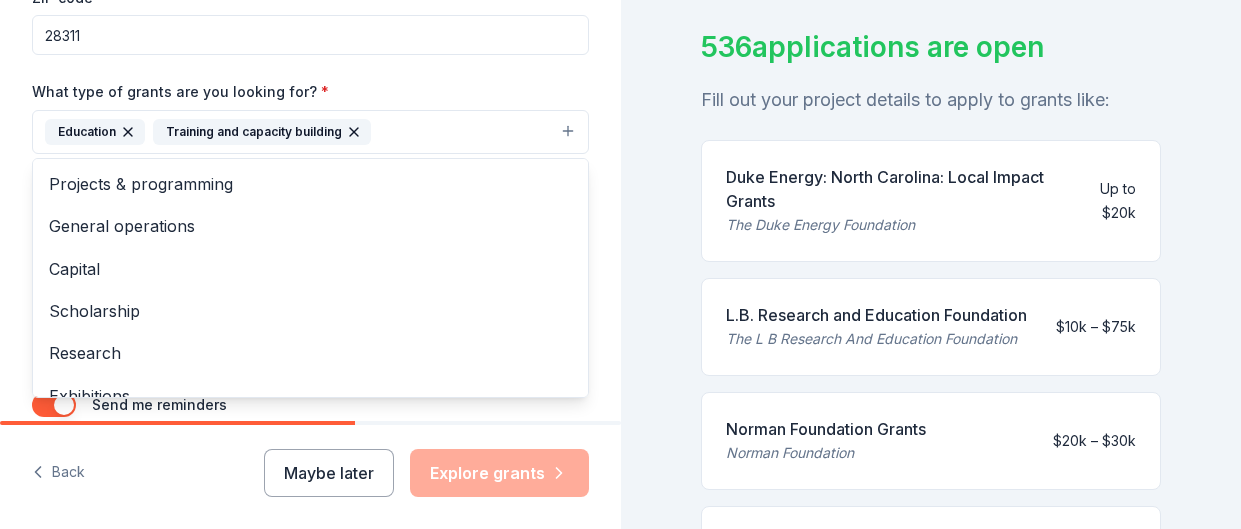 click on "Tell us about your project. We'll find grants you can apply for. Project name * Remediation ZIP code * 28311 What type of grants are you looking for? * Education Training and capacity building Projects & programming General operations Capital Scholarship Research Exhibitions Conference Fellowship Other What is your project about? * We use this to match you to relevant grant opportunities.   See examples We recommend at least 300 characters to get the best grant matches. Send me reminders Email me reminders of grant application deadlines" at bounding box center (310, 58) 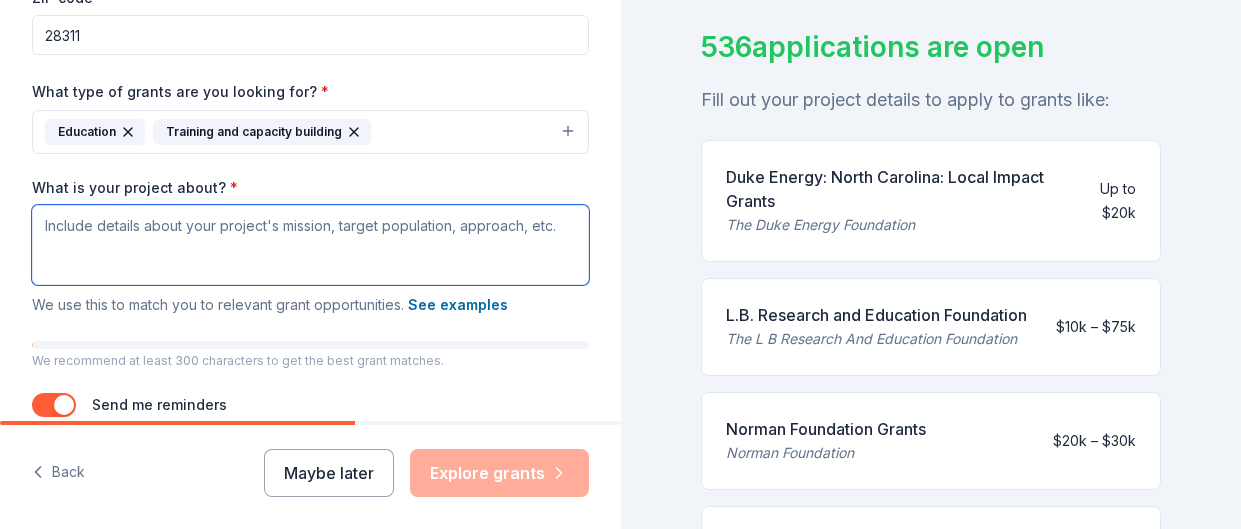 click on "What is your project about? *" at bounding box center [310, 245] 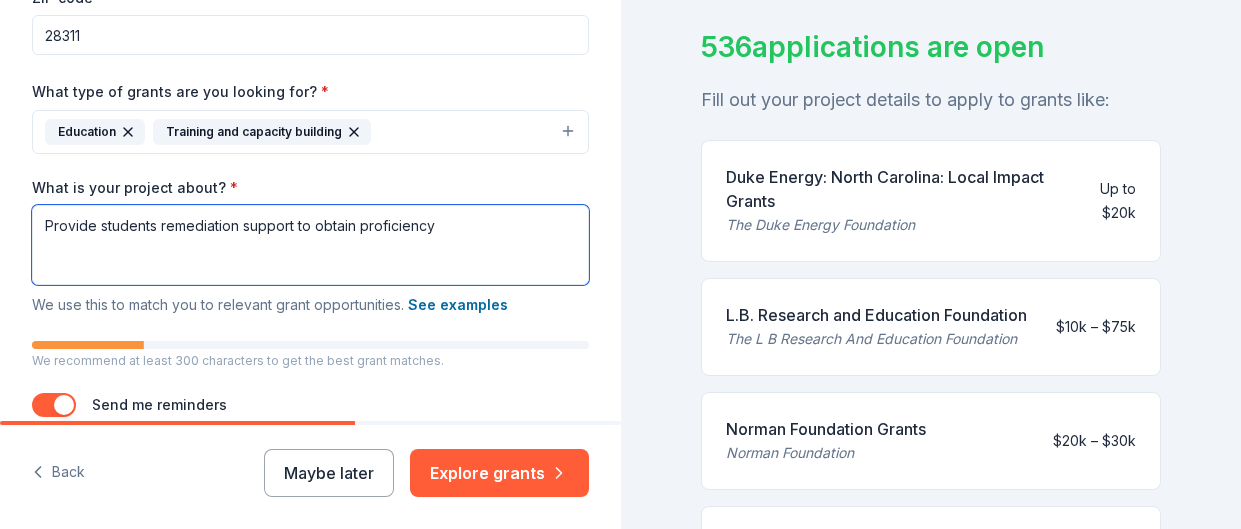 type on "Provide students remediation support to obtain proficiency" 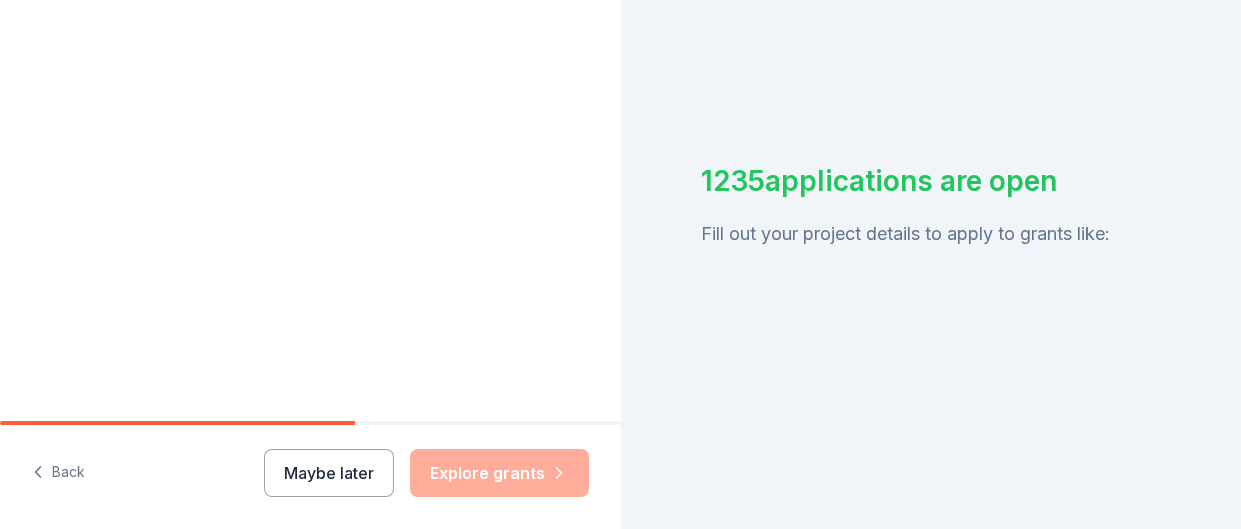 scroll, scrollTop: 0, scrollLeft: 0, axis: both 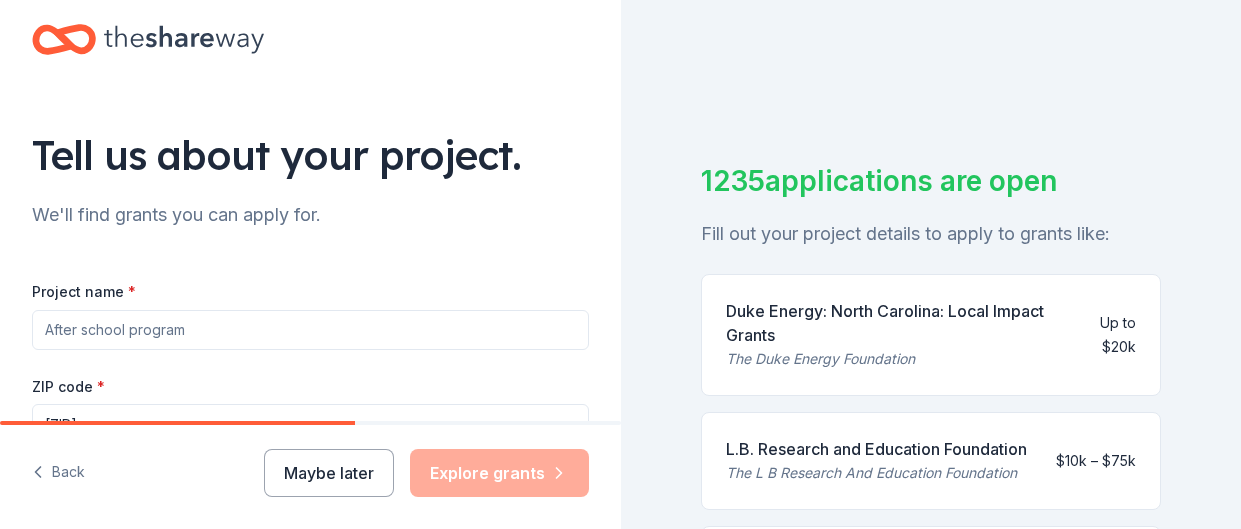 click on "Project name *" at bounding box center (310, 330) 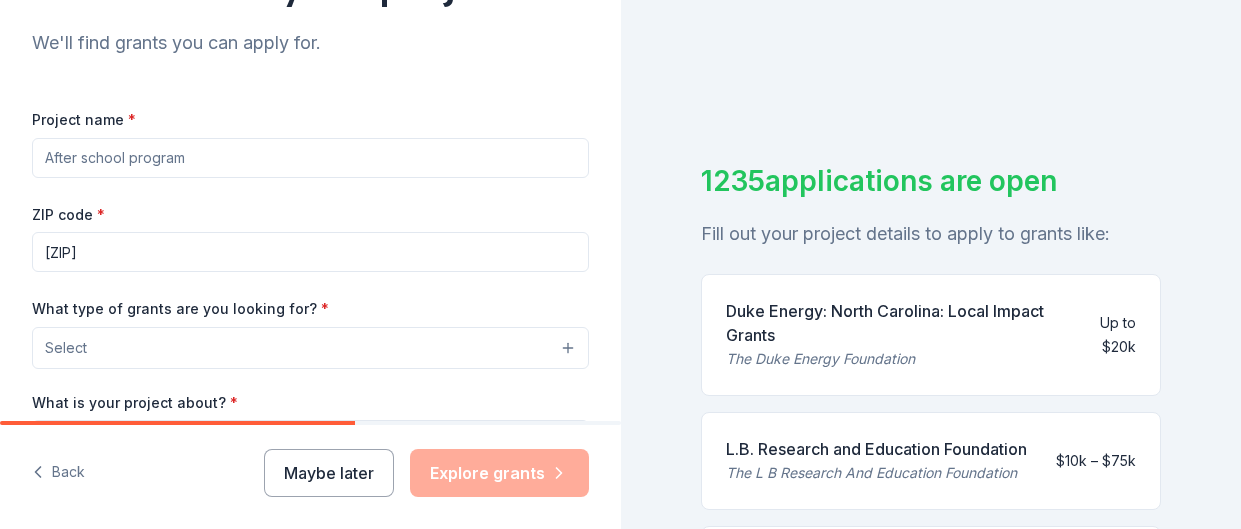 scroll, scrollTop: 201, scrollLeft: 0, axis: vertical 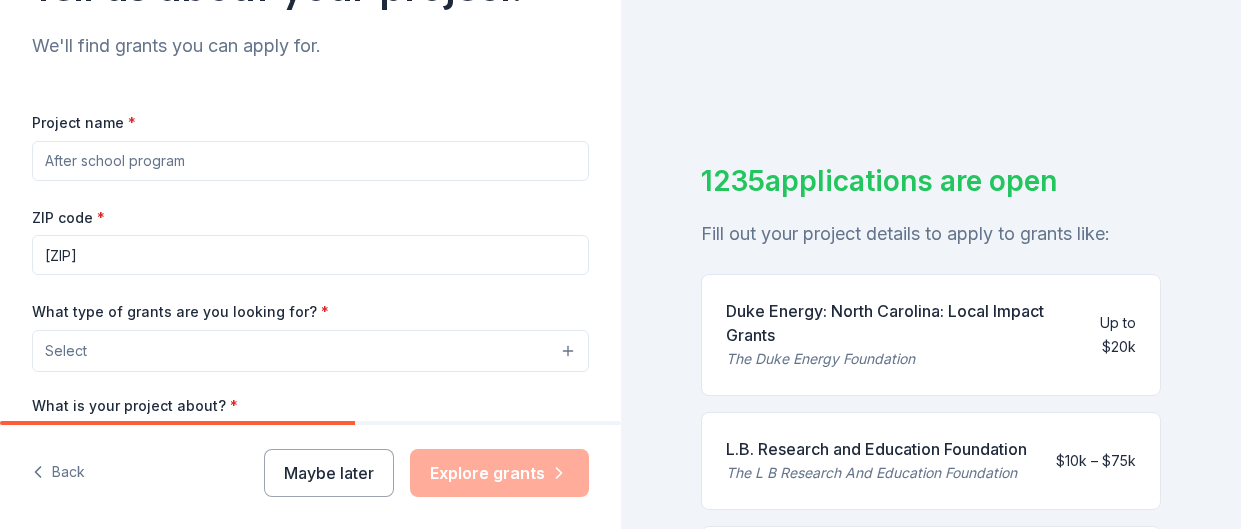 click on "Project name *" at bounding box center [310, 161] 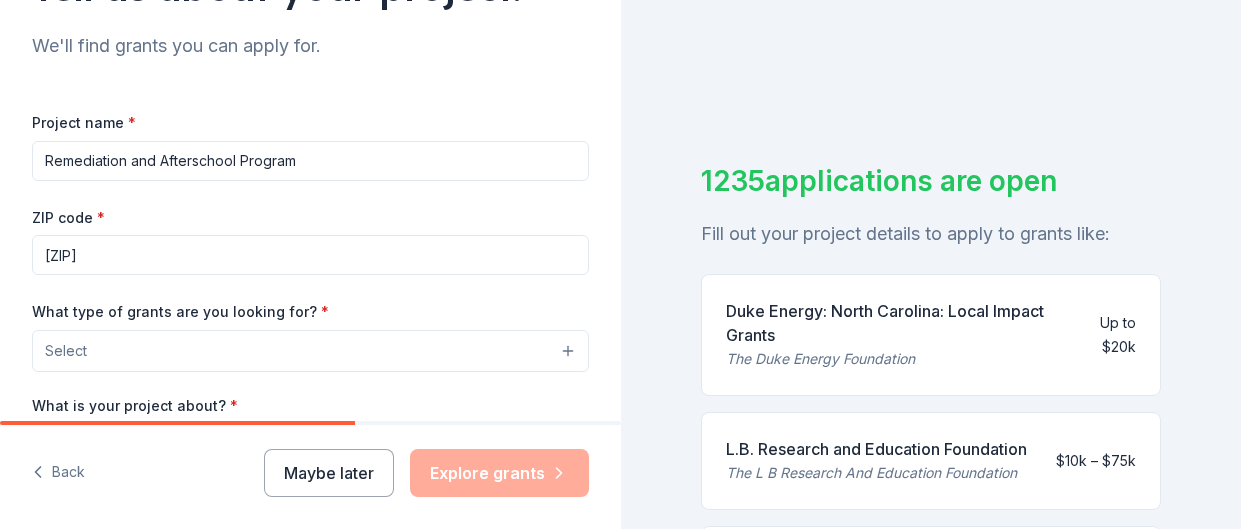 click on "Remediation and Afterschool Program" at bounding box center [310, 161] 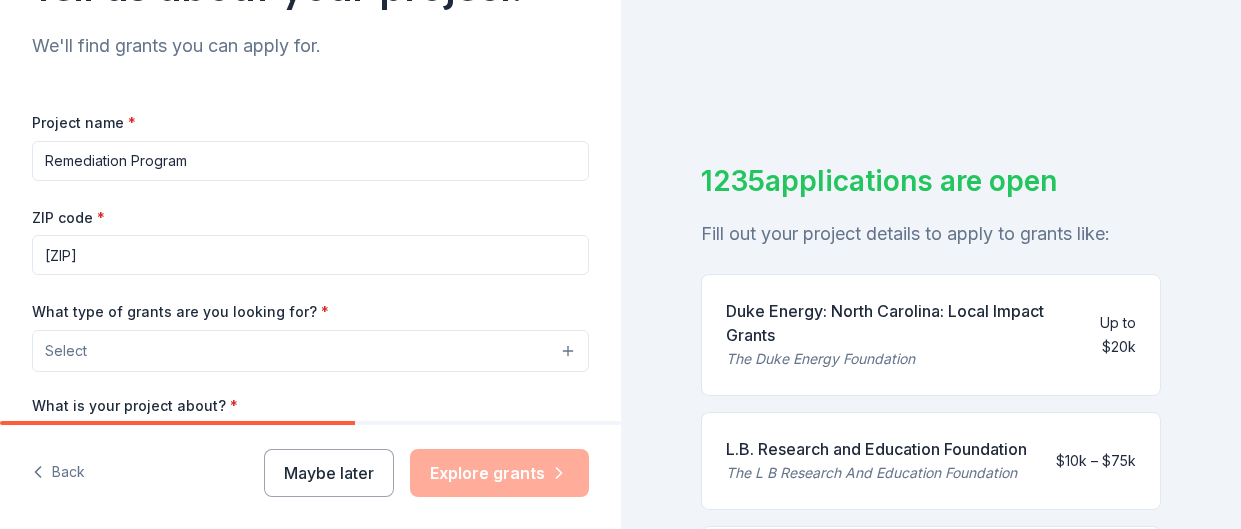 click on "Remediation Program" at bounding box center [310, 161] 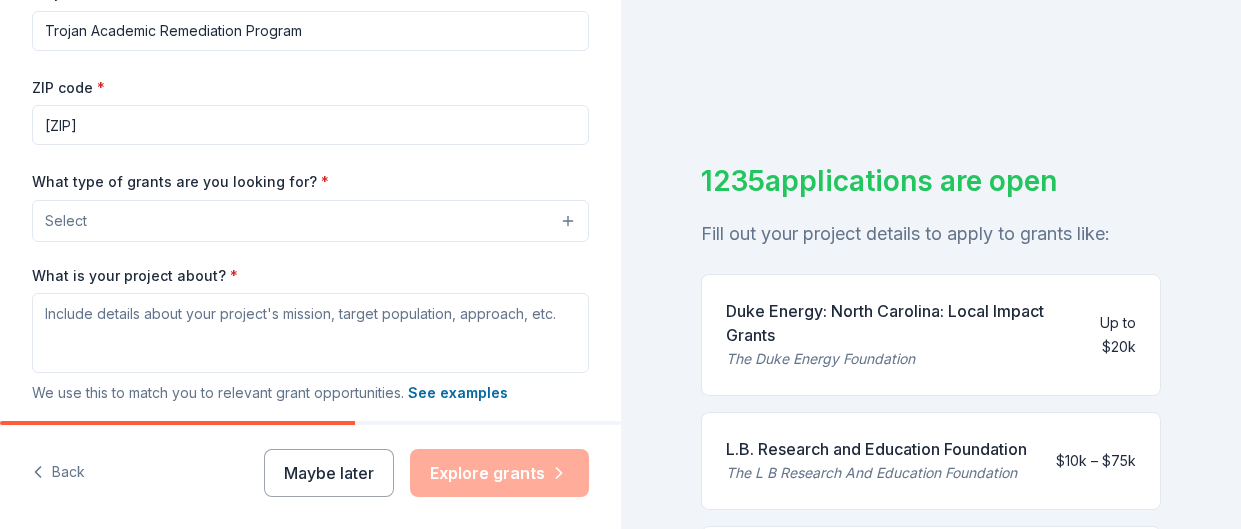 scroll, scrollTop: 344, scrollLeft: 0, axis: vertical 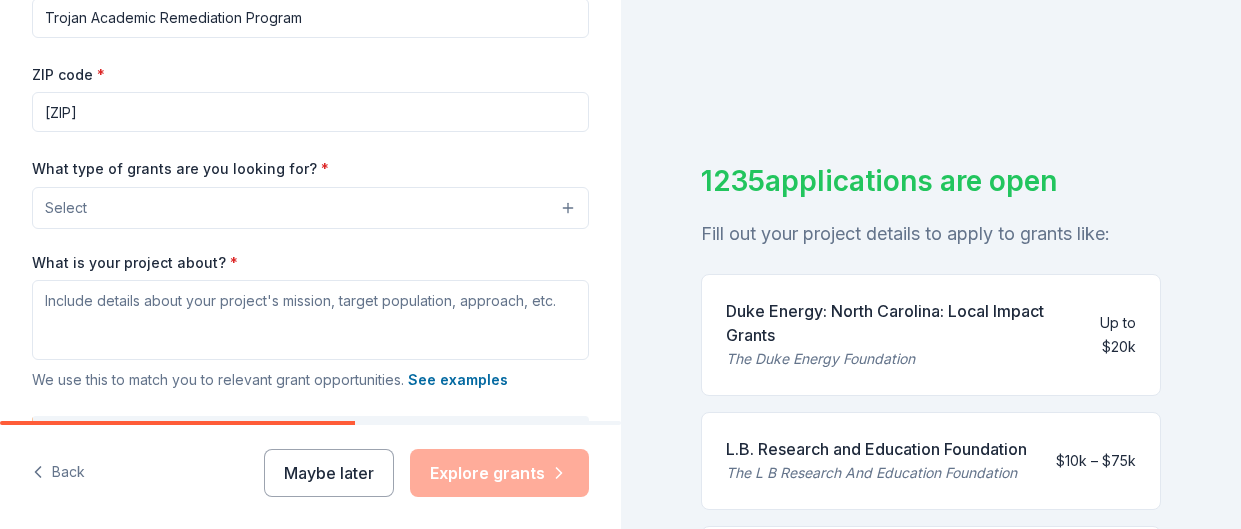 type on "Trojan Academic Remediation Program" 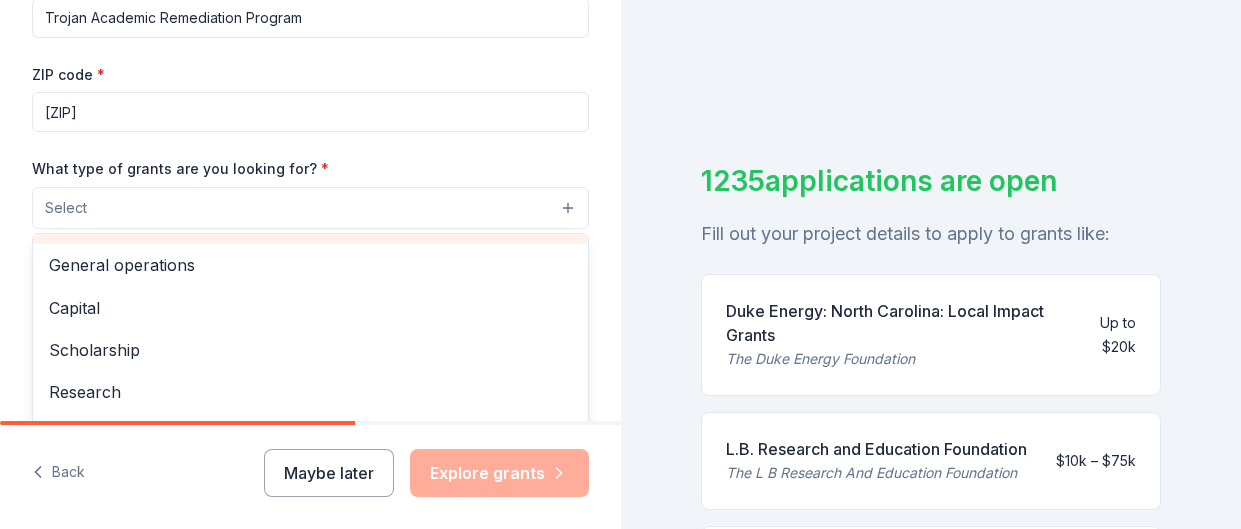 scroll, scrollTop: 0, scrollLeft: 0, axis: both 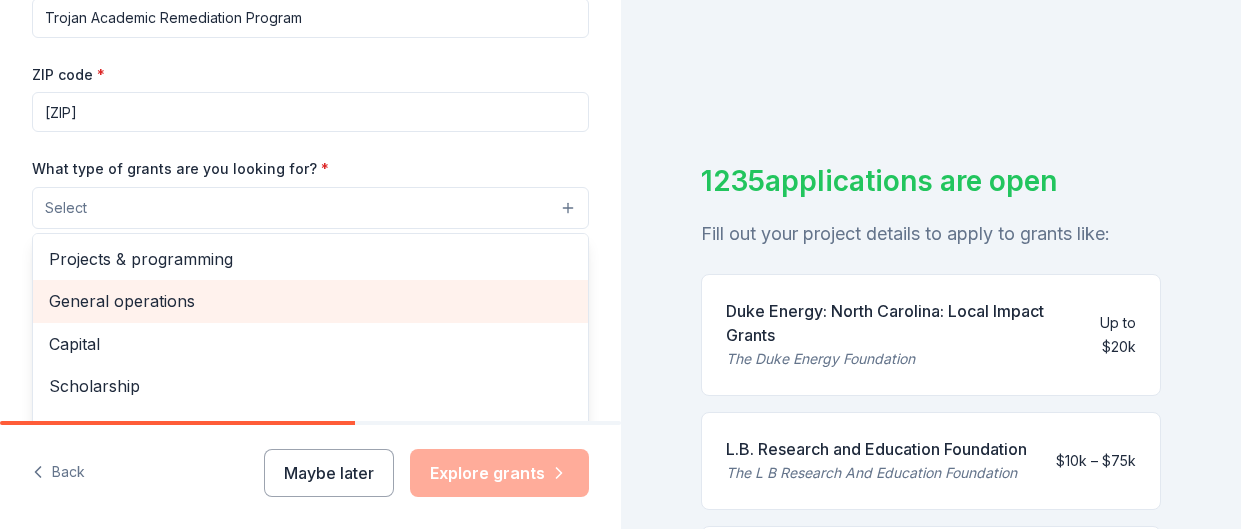 click on "General operations" at bounding box center [310, 301] 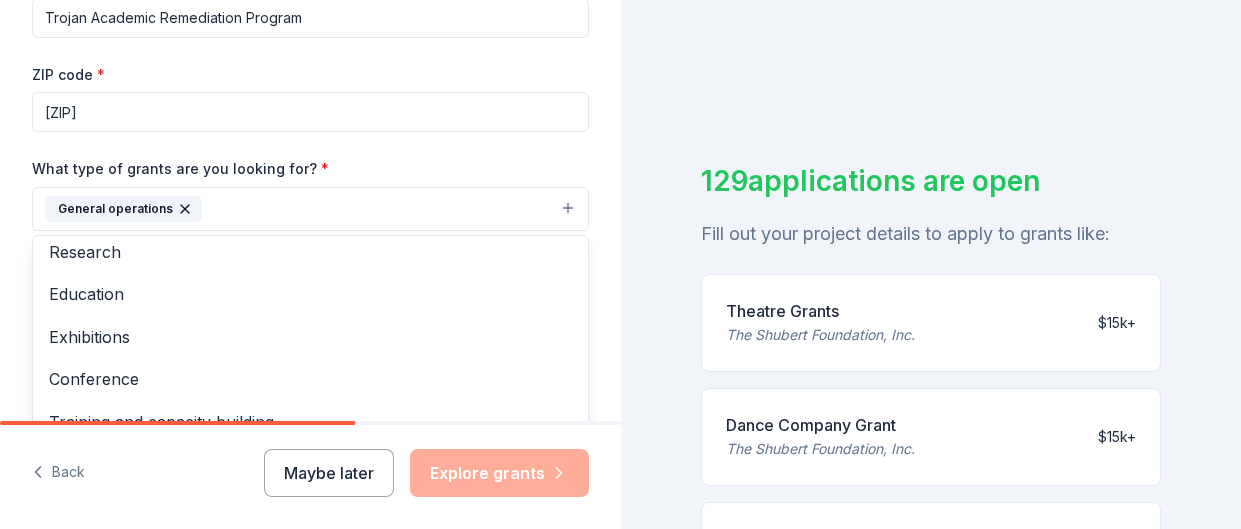 scroll, scrollTop: 146, scrollLeft: 0, axis: vertical 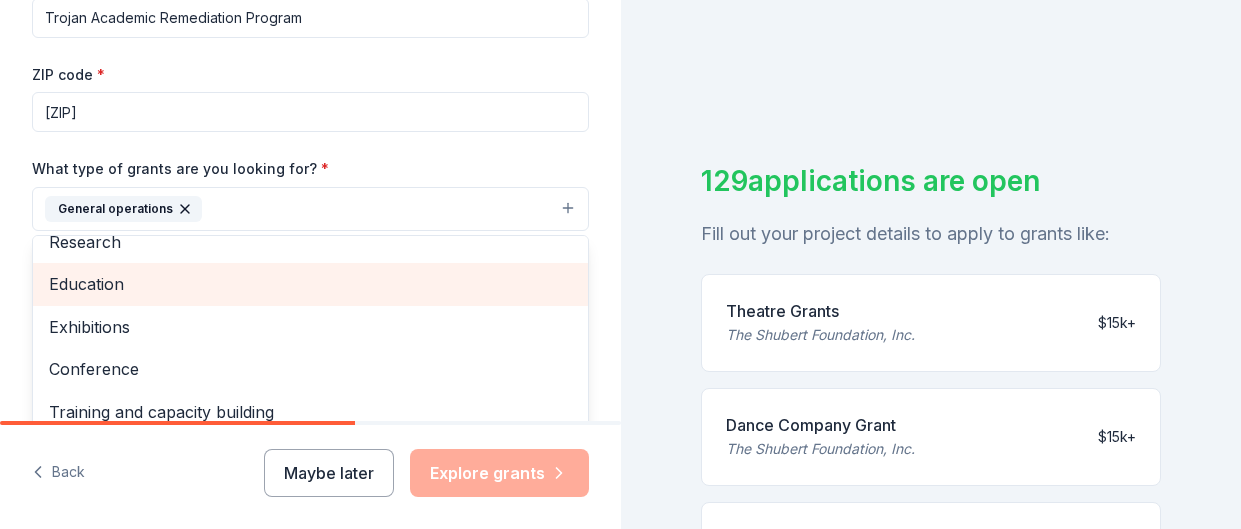 click on "Education" at bounding box center [310, 284] 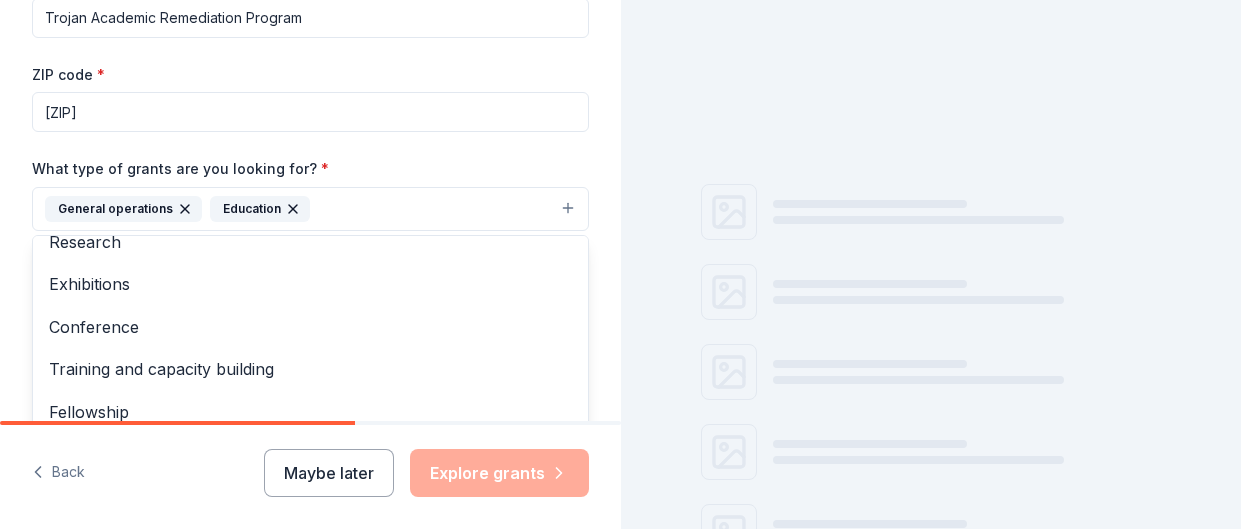 click on "General operations Education" at bounding box center [310, 209] 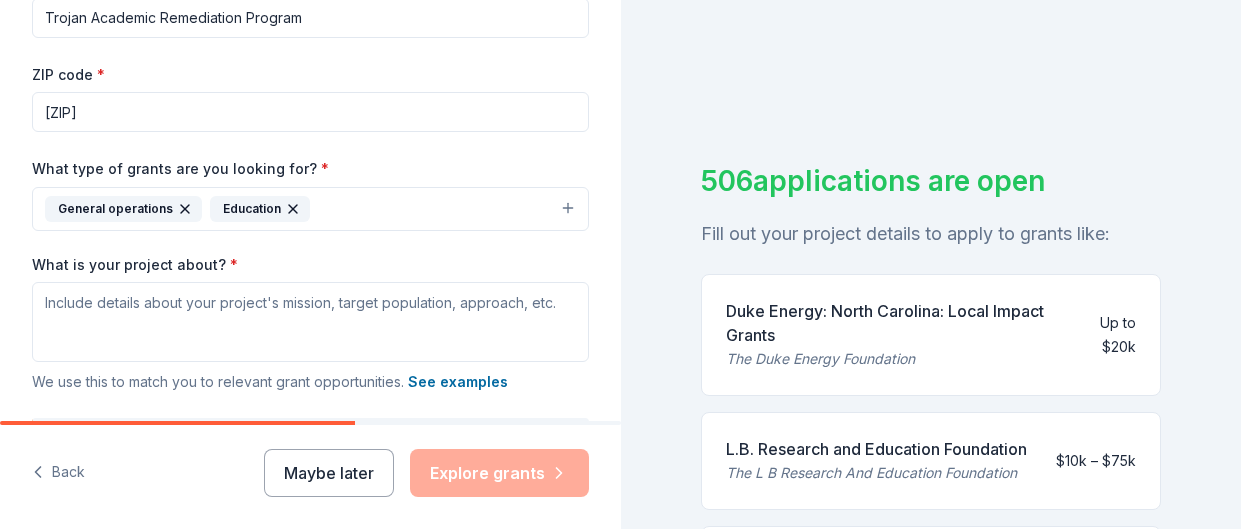 click on "General operations Education" at bounding box center [310, 209] 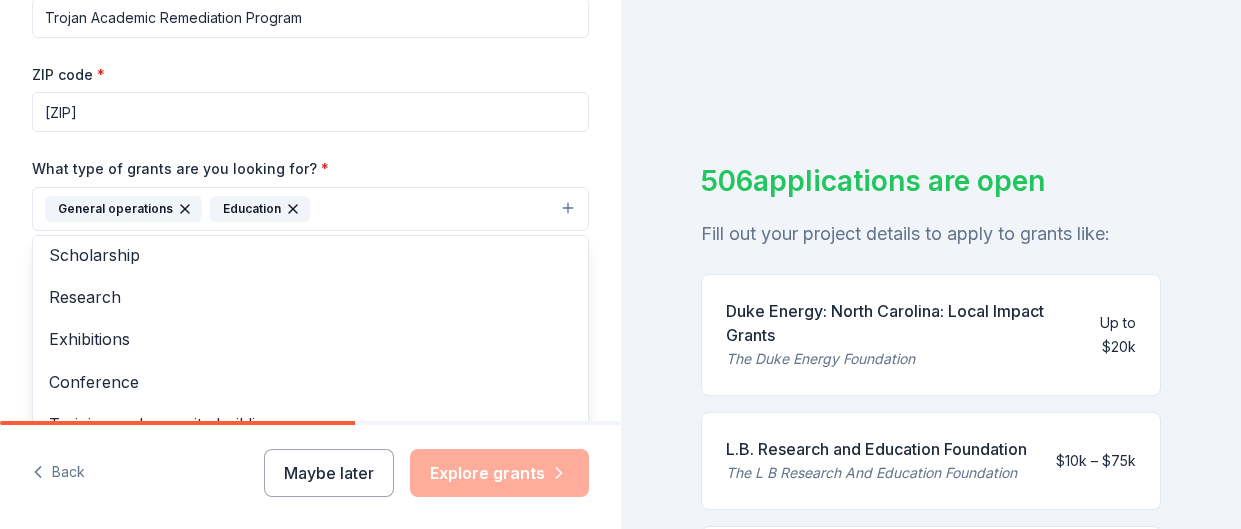 scroll, scrollTop: 150, scrollLeft: 0, axis: vertical 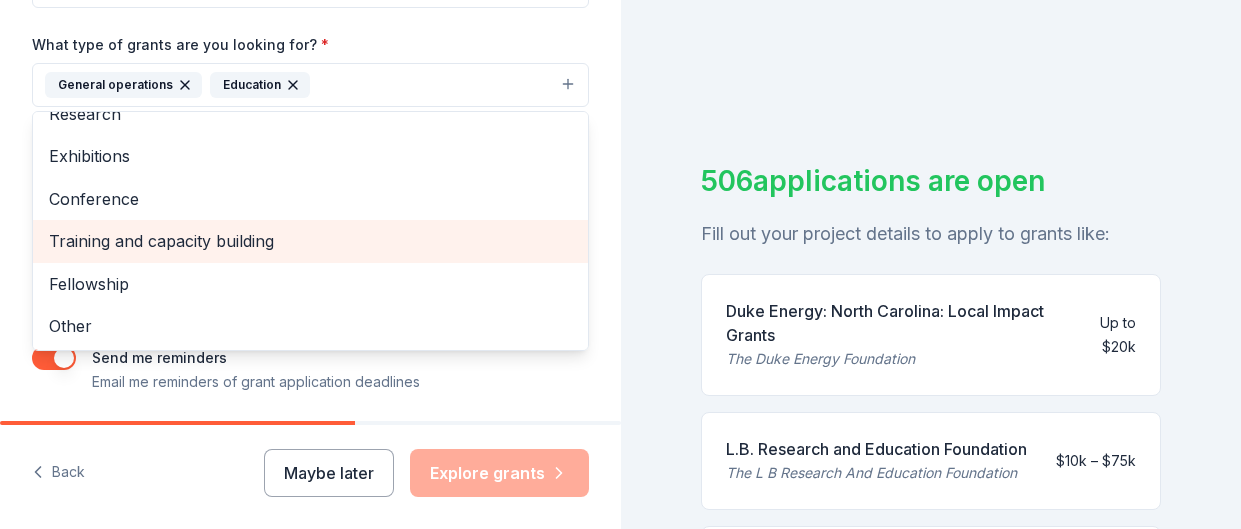 click on "Training and capacity building" at bounding box center [310, 241] 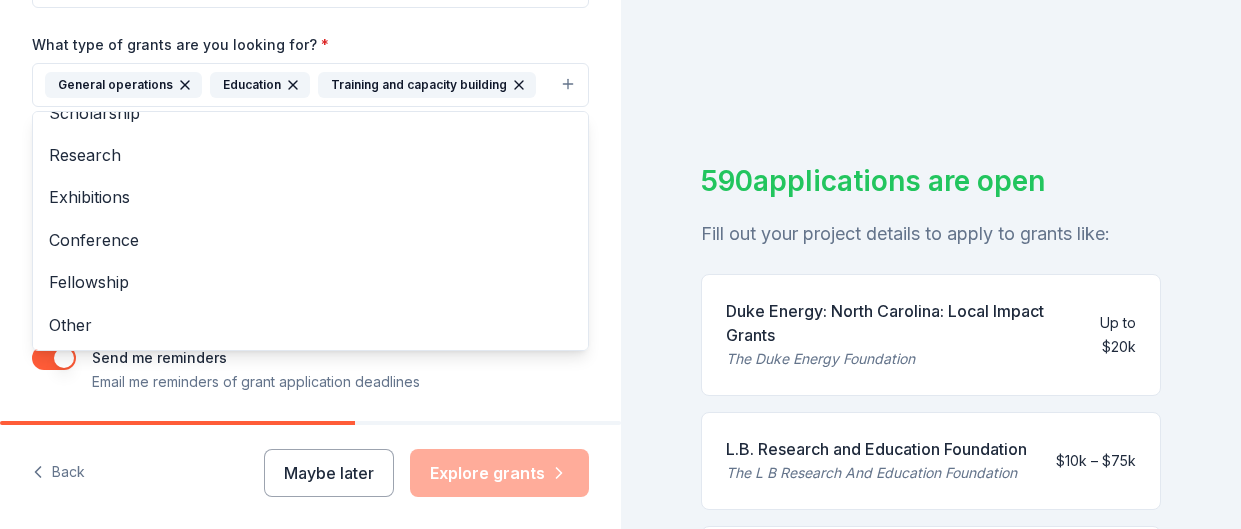 click on "Project name * Trojan Academic Remediation Program ZIP code * 28311 What type of grants are you looking for? * General operations Education Training and capacity building Projects & programming Capital Scholarship Research Exhibitions Conference Fellowship Other What is your project about? * We use this to match you to relevant grant opportunities.   See examples We recommend at least 300 characters to get the best grant matches. Send me reminders Email me reminders of grant application deadlines" at bounding box center [310, 118] 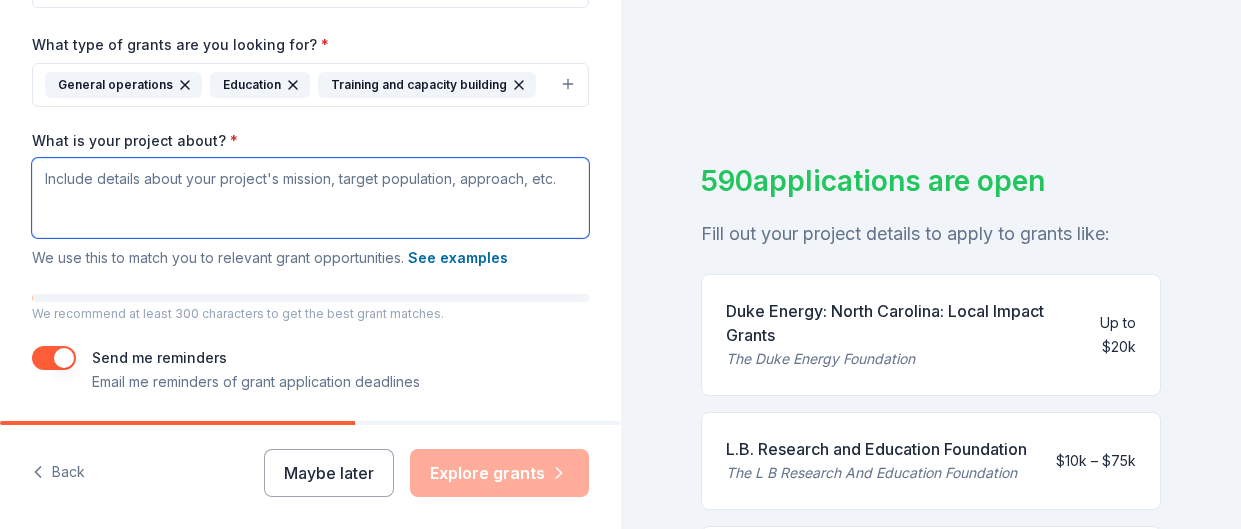 click on "What is your project about? *" at bounding box center [310, 198] 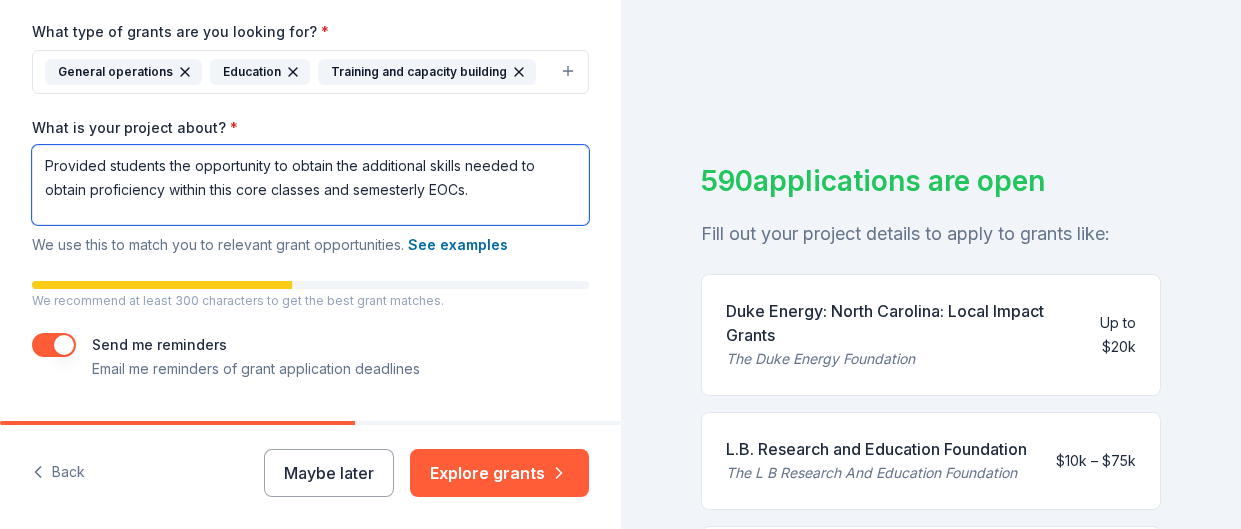 scroll, scrollTop: 482, scrollLeft: 0, axis: vertical 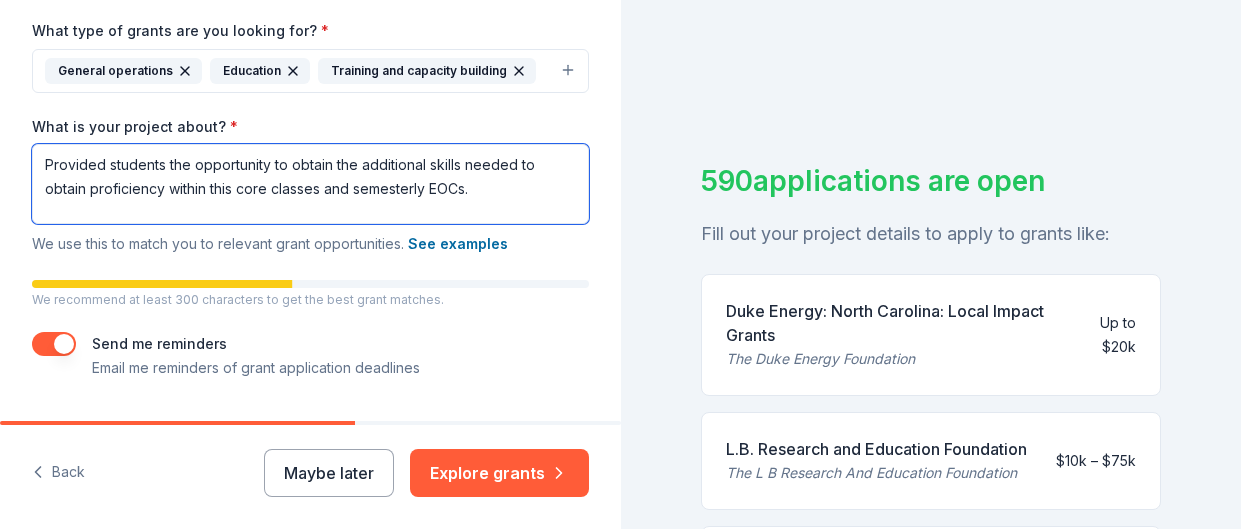 click on "Provided students the opportunity to obtain the additional skills needed to obtain proficiency within this core classes and semesterly EOCs." at bounding box center [310, 184] 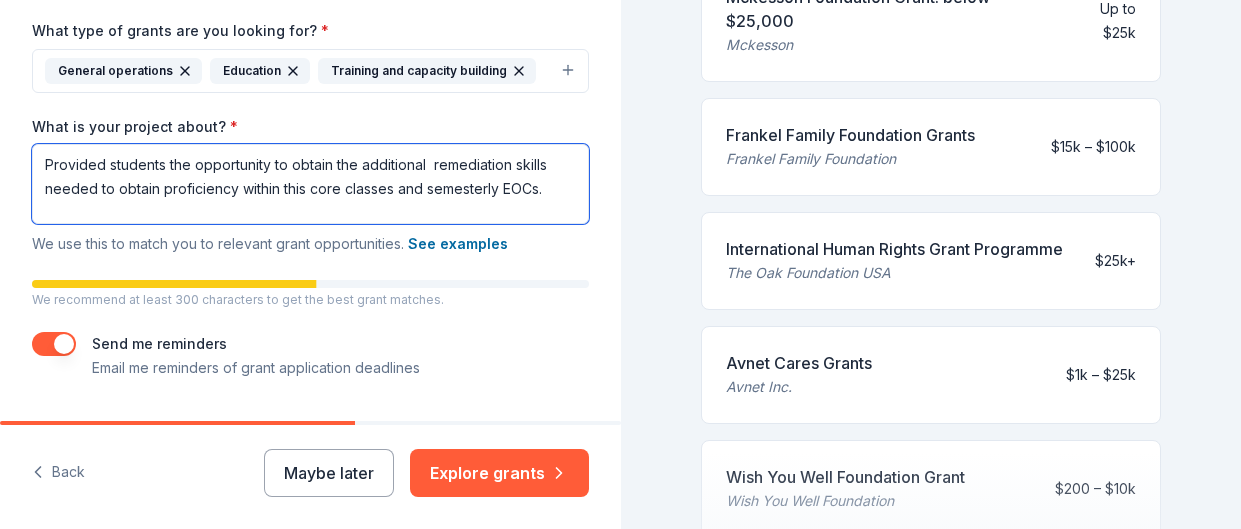 scroll, scrollTop: 792, scrollLeft: 0, axis: vertical 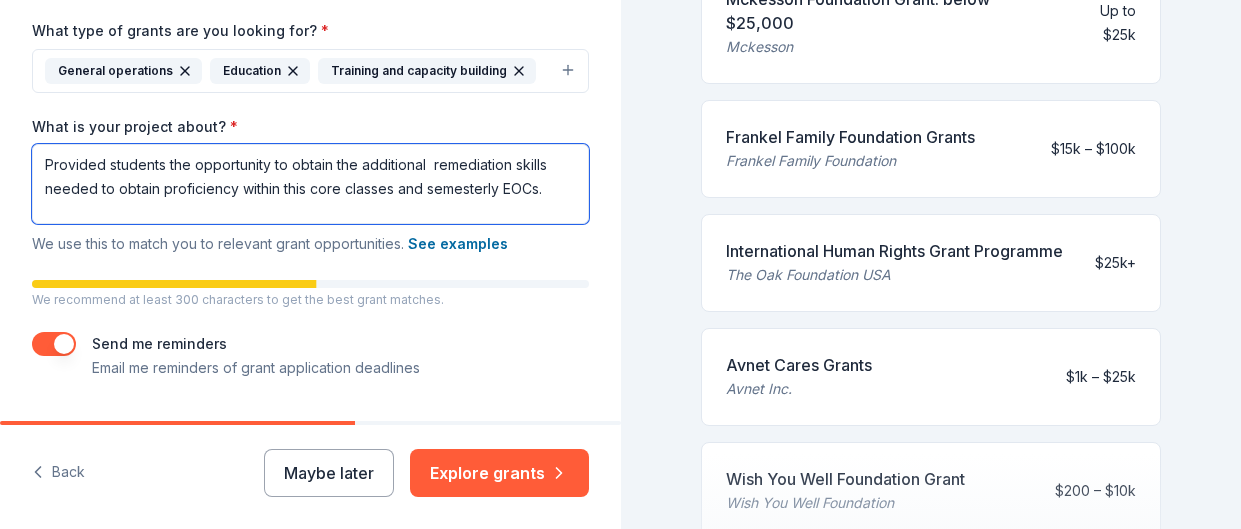 click on "Provided students the opportunity to obtain the additional  remediation skills needed to obtain proficiency within this core classes and semesterly EOCs." at bounding box center [310, 184] 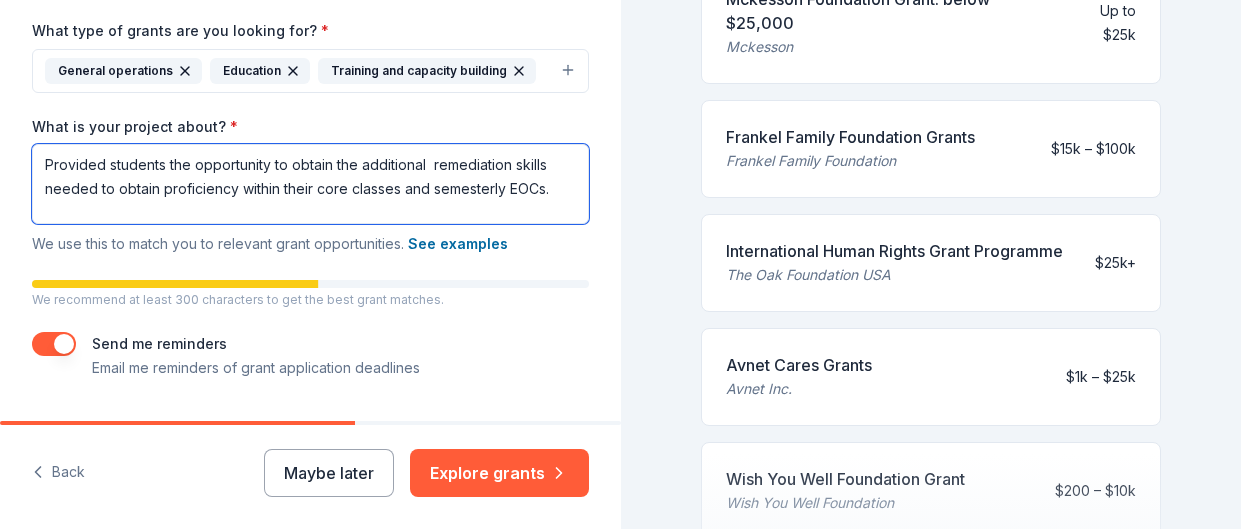 click on "Provided students the opportunity to obtain the additional  remediation skills needed to obtain proficiency within their core classes and semesterly EOCs." at bounding box center [310, 184] 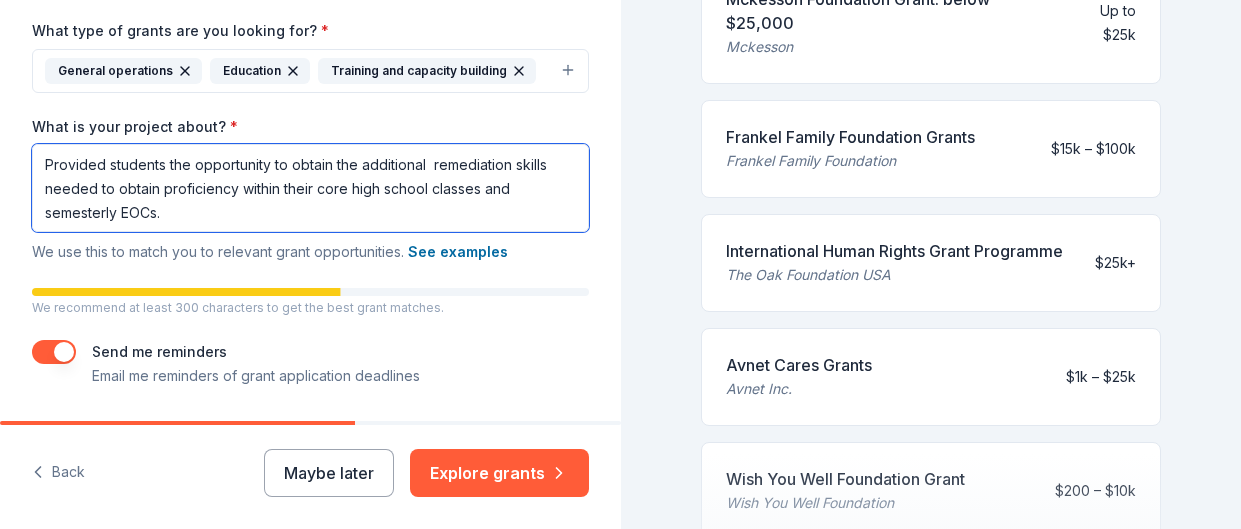 click on "Provided students the opportunity to obtain the additional  remediation skills needed to obtain proficiency within their core high school classes and semesterly EOCs." at bounding box center (310, 188) 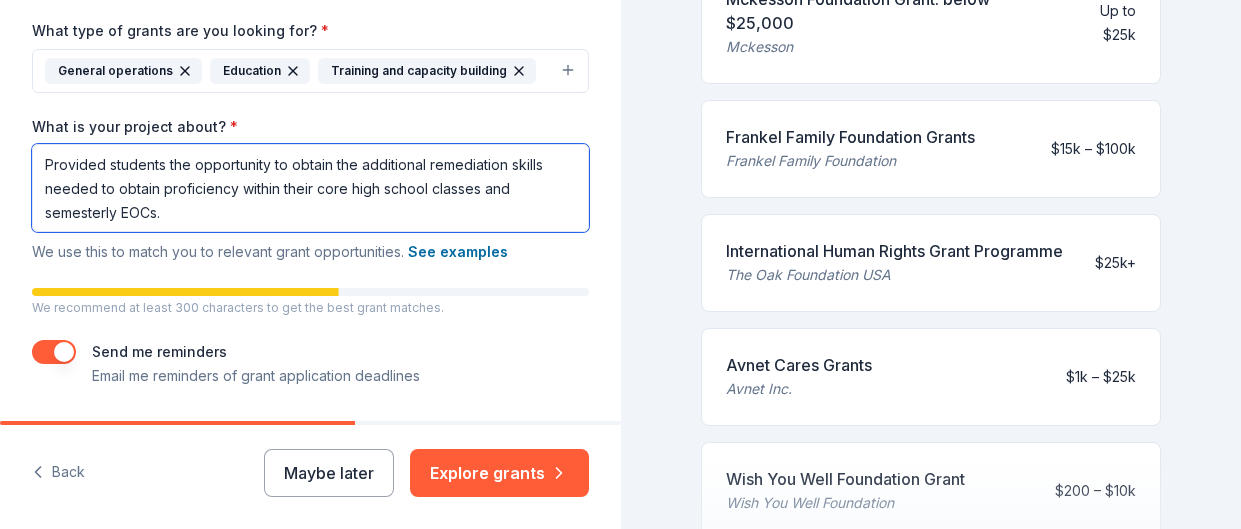 click on "Provided students the opportunity to obtain the additional remediation skills needed to obtain proficiency within their core high school classes and semesterly EOCs." at bounding box center [310, 188] 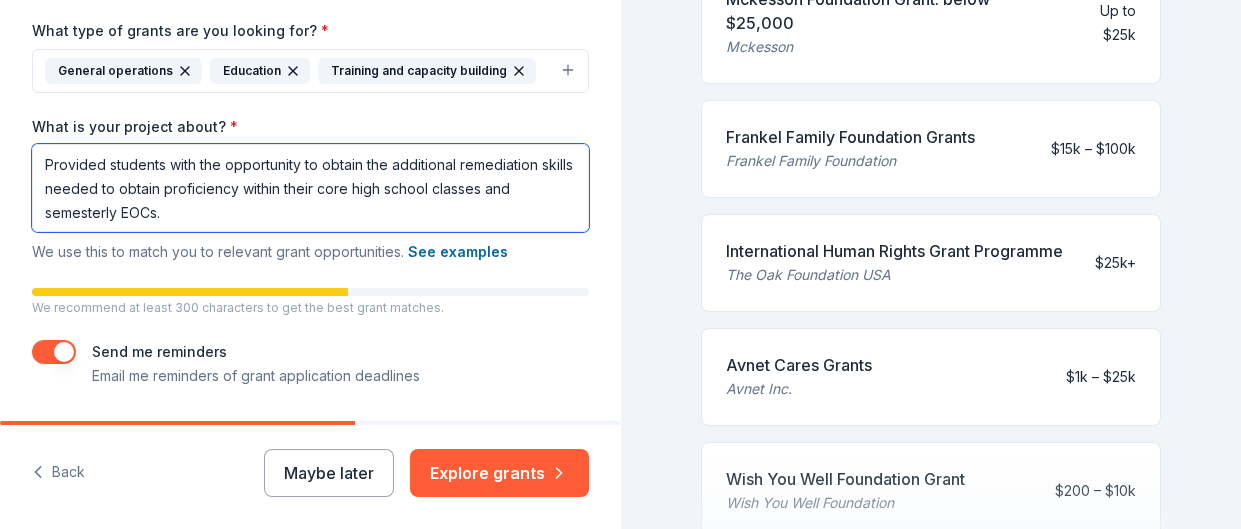 click on "Provided students with the opportunity to obtain the additional remediation skills needed to obtain proficiency within their core high school classes and semesterly EOCs." at bounding box center [310, 188] 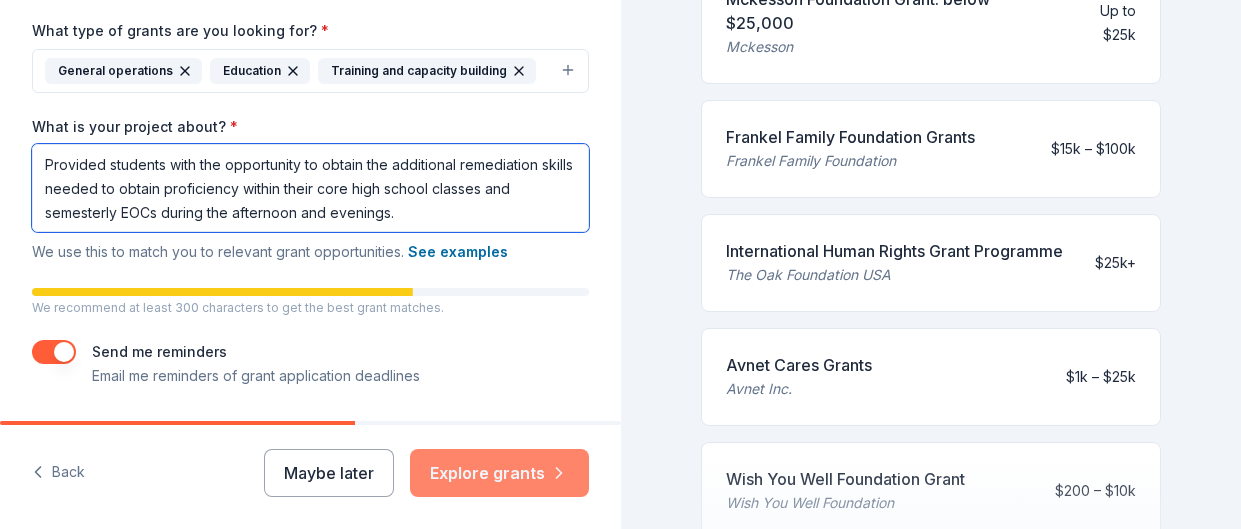 type on "Provided students with the opportunity to obtain the additional remediation skills needed to obtain proficiency within their core high school classes and semesterly EOCs during the afternoon and evenings." 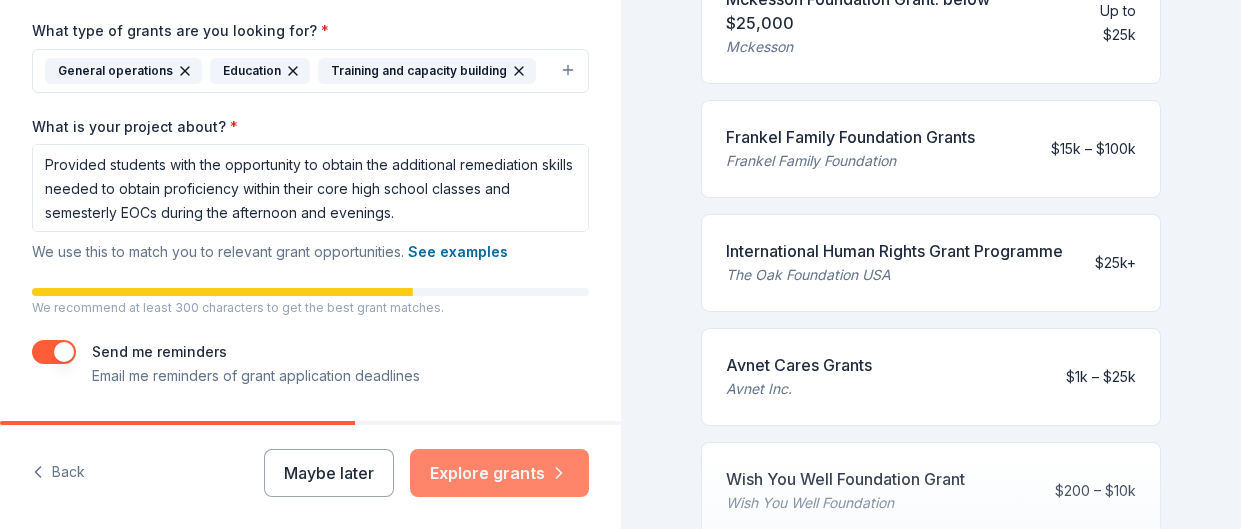 click on "Explore grants" at bounding box center (499, 473) 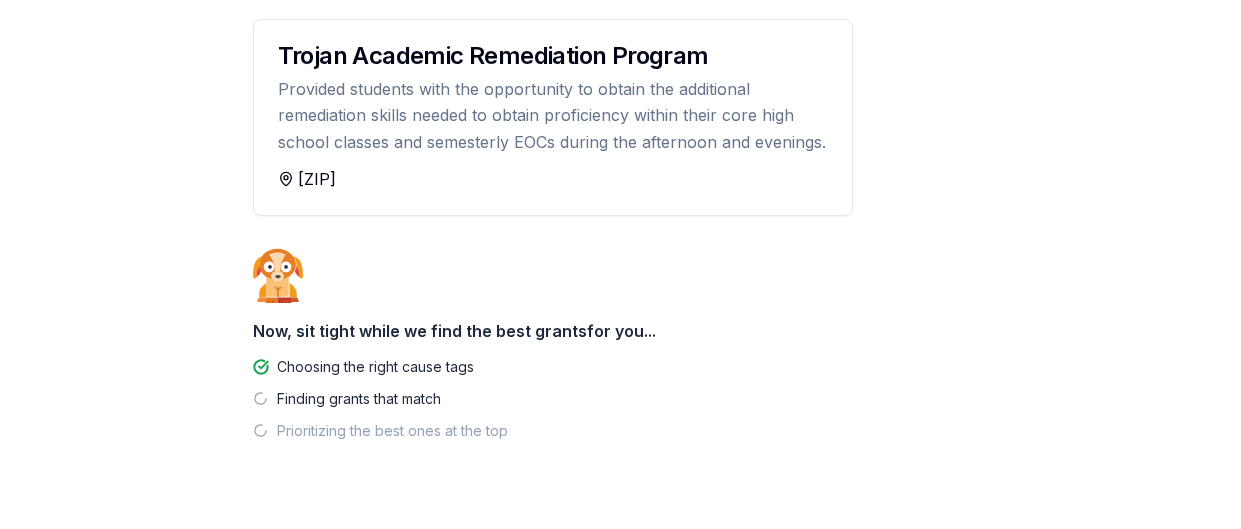 scroll, scrollTop: 273, scrollLeft: 0, axis: vertical 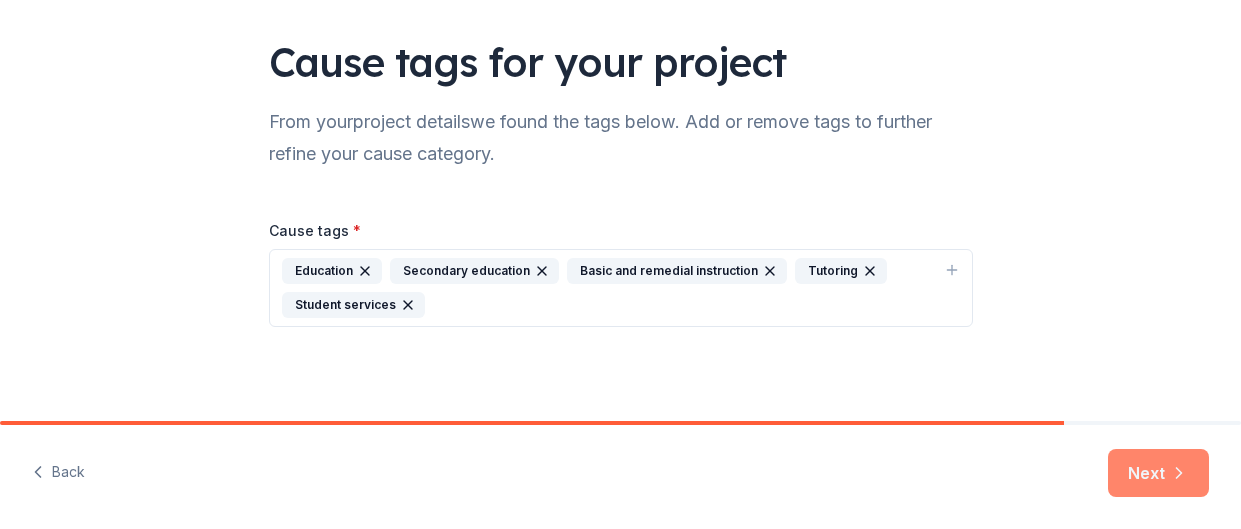 click on "Next" at bounding box center (1158, 473) 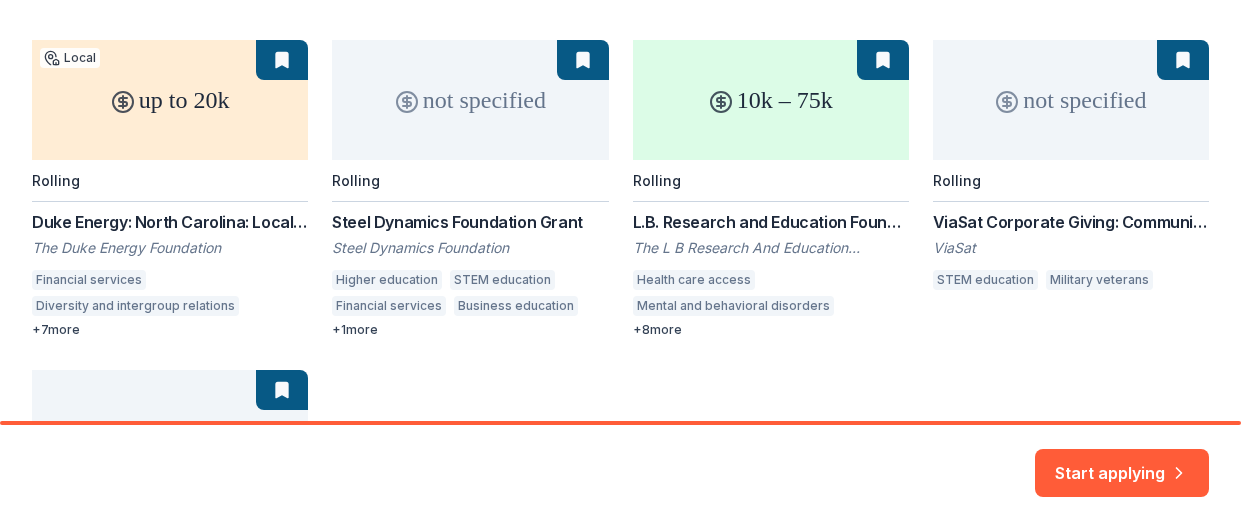 scroll, scrollTop: 313, scrollLeft: 0, axis: vertical 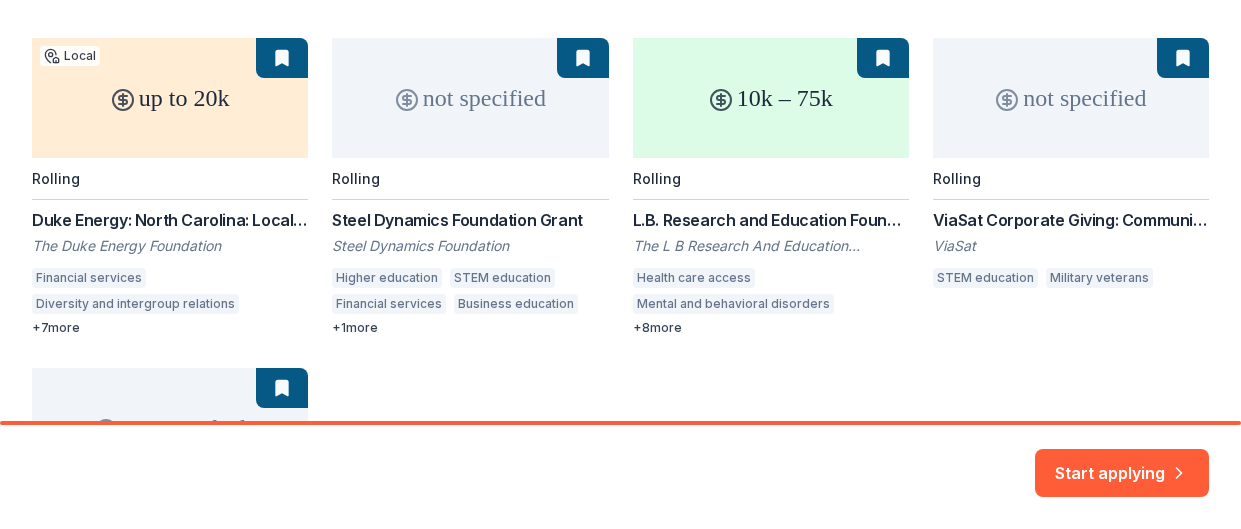 click on "up to 20k Local Rolling Duke Energy: North Carolina: Local Impact Grants The Duke Energy Foundation Financial services Diversity and intergroup relations Climate change Land resources Water access, sanitation and hygiene Disaster preparedness Environmental justice Renewable energy STEM education +  7  more not specified Rolling Steel Dynamics Foundation Grant Steel Dynamics Foundation Higher education STEM education Financial services Business education Human services +  1  more 10k – 75k Rolling L.B. Research and Education Foundation The L B Research And Education Foundation Health care access Mental and behavioral disorders Equal opportunity in education Vocational education Higher education Women's services Middle school education Secondary education Adult education Education services +  8  more not specified Rolling ViaSat Corporate Giving: Community Initiatives ViaSat STEM education Military veterans not specified Rolling PNC Foundation- PNC Grow Up Great PNC Foundation Early childhood education +  13" at bounding box center [620, 352] 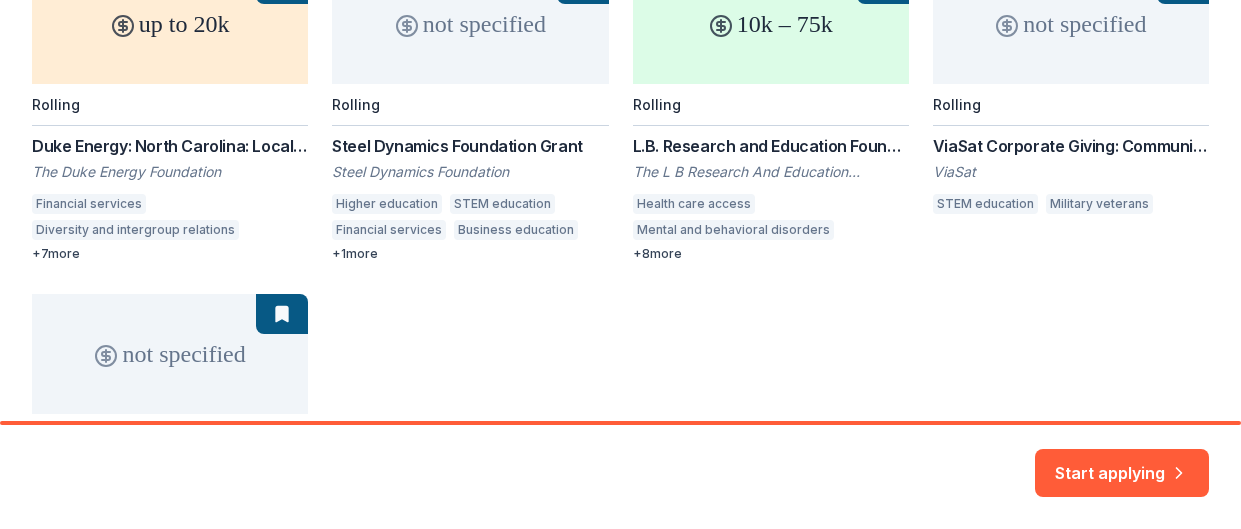 scroll, scrollTop: 383, scrollLeft: 0, axis: vertical 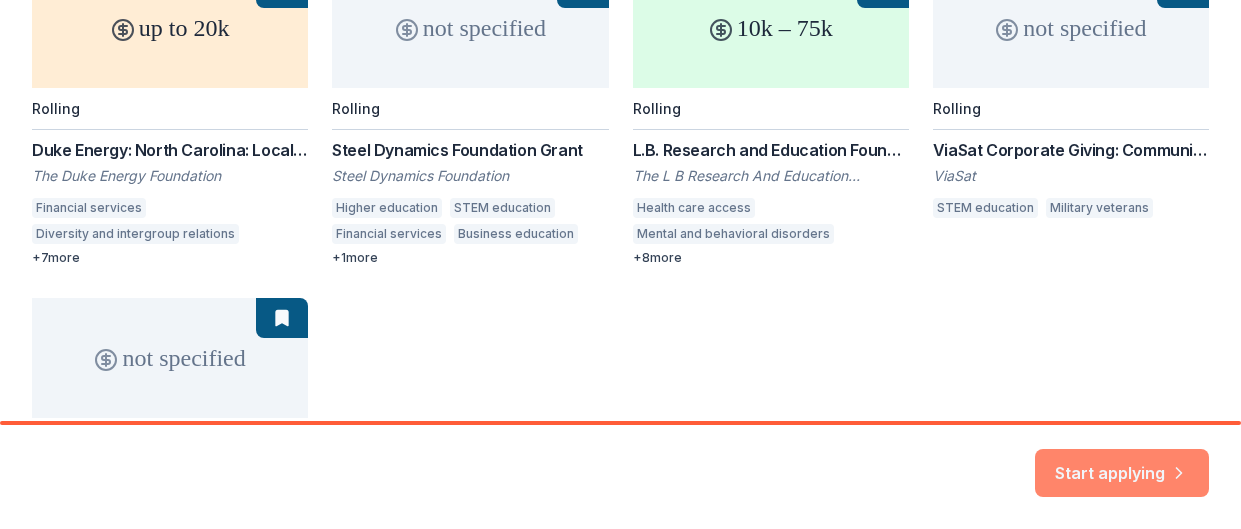 click 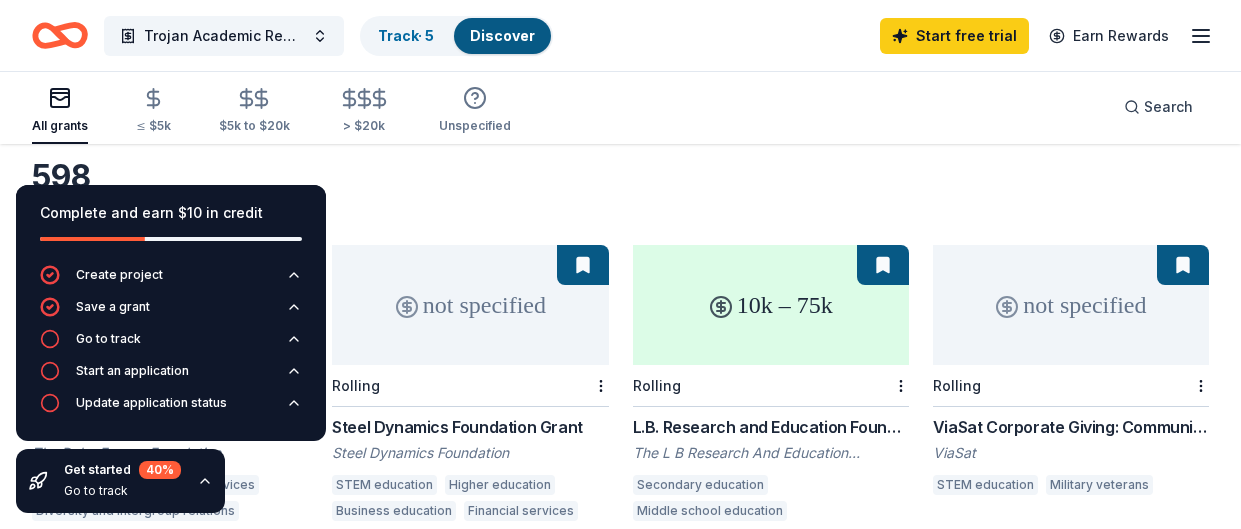 scroll, scrollTop: 94, scrollLeft: 0, axis: vertical 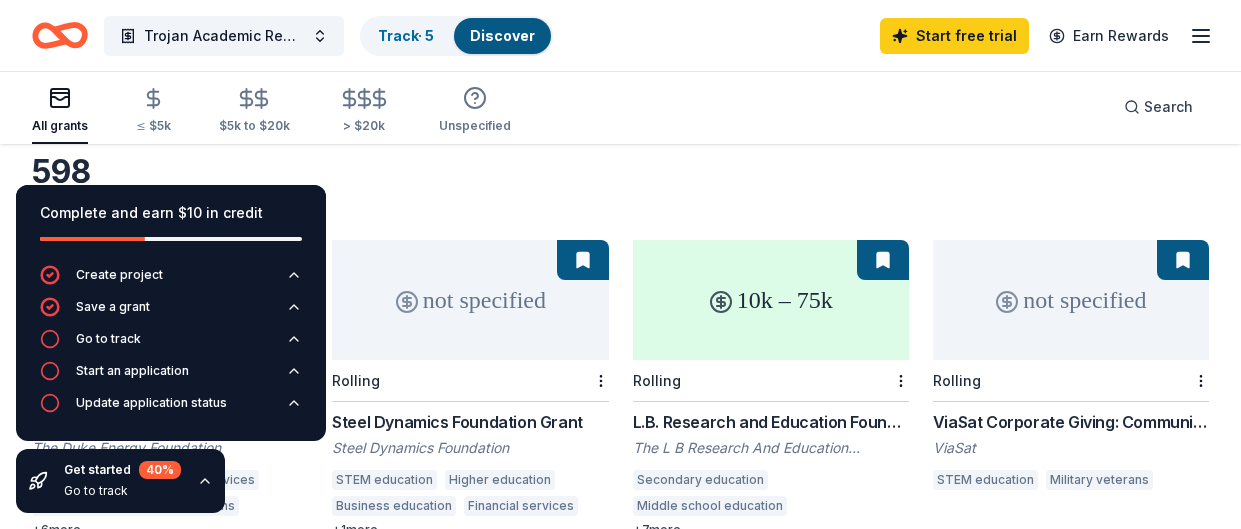 click on "10k – 75k" at bounding box center [771, 300] 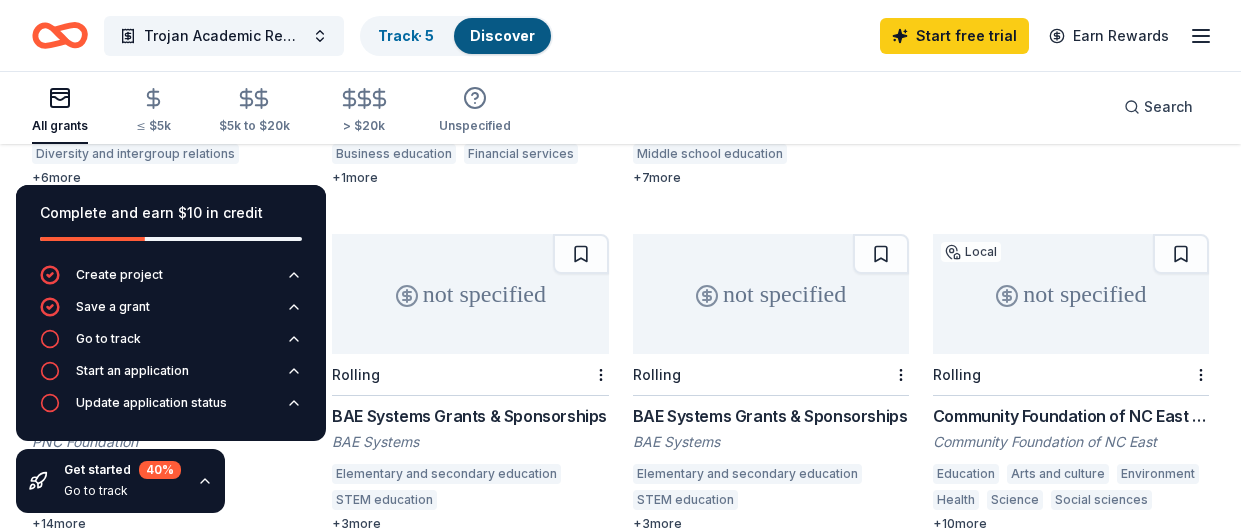 scroll, scrollTop: 446, scrollLeft: 0, axis: vertical 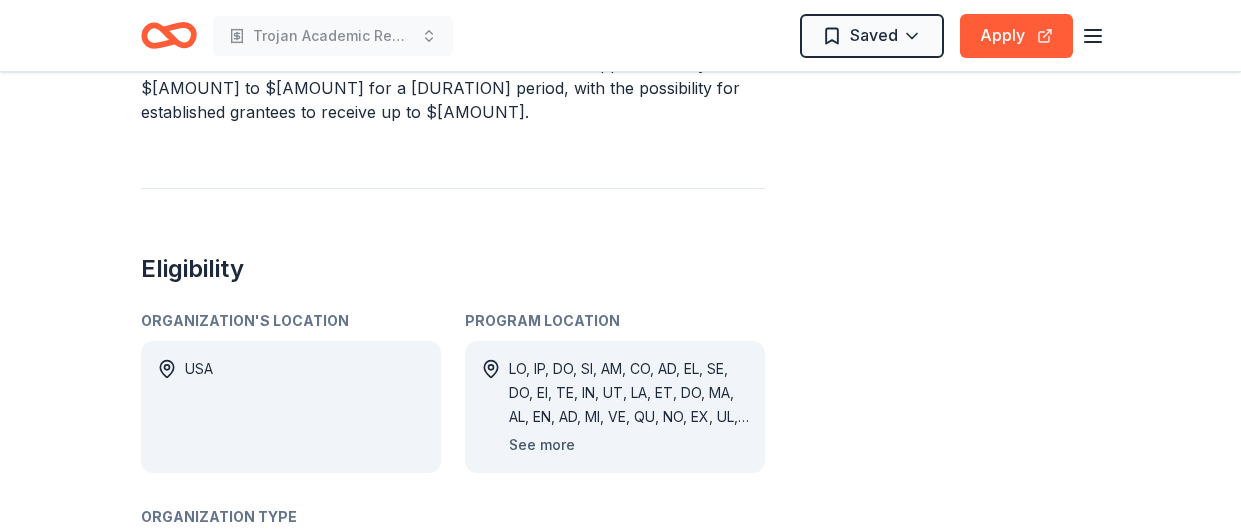 click on "See more" at bounding box center [542, 445] 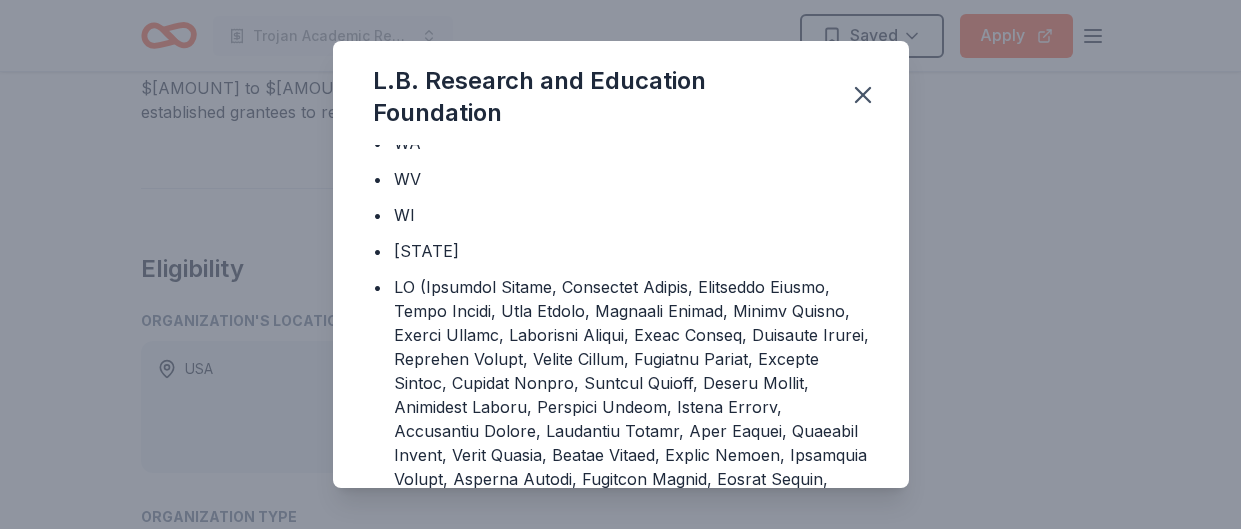 scroll, scrollTop: 1700, scrollLeft: 0, axis: vertical 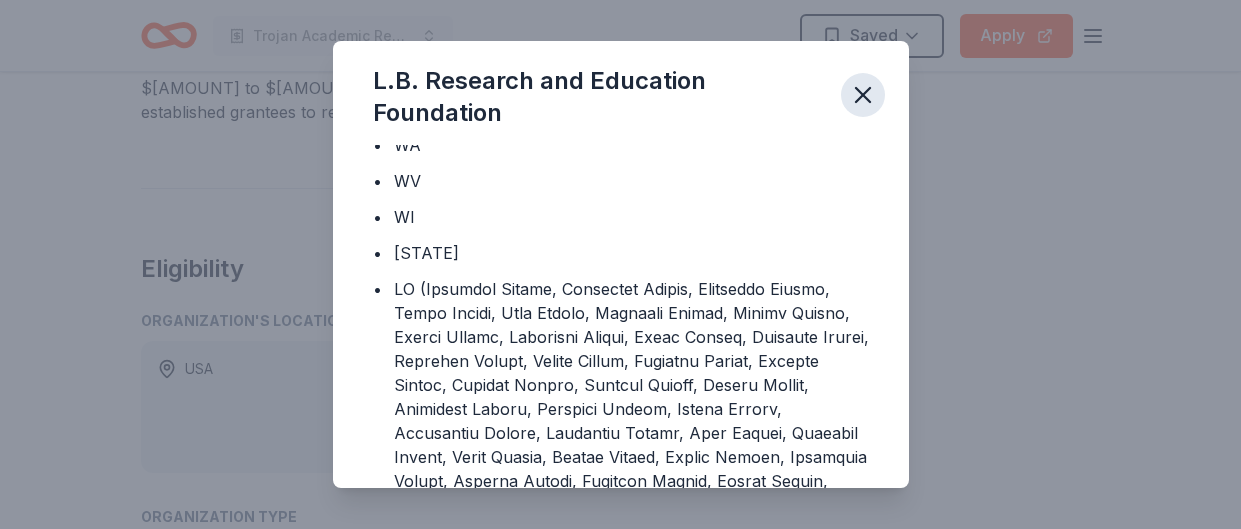 click 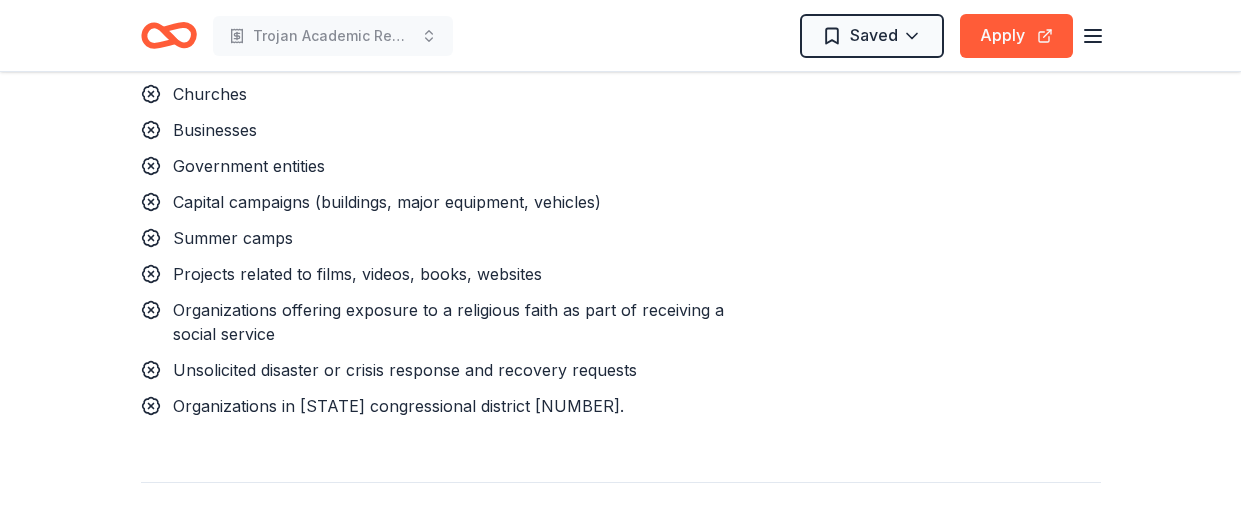 scroll, scrollTop: 2094, scrollLeft: 0, axis: vertical 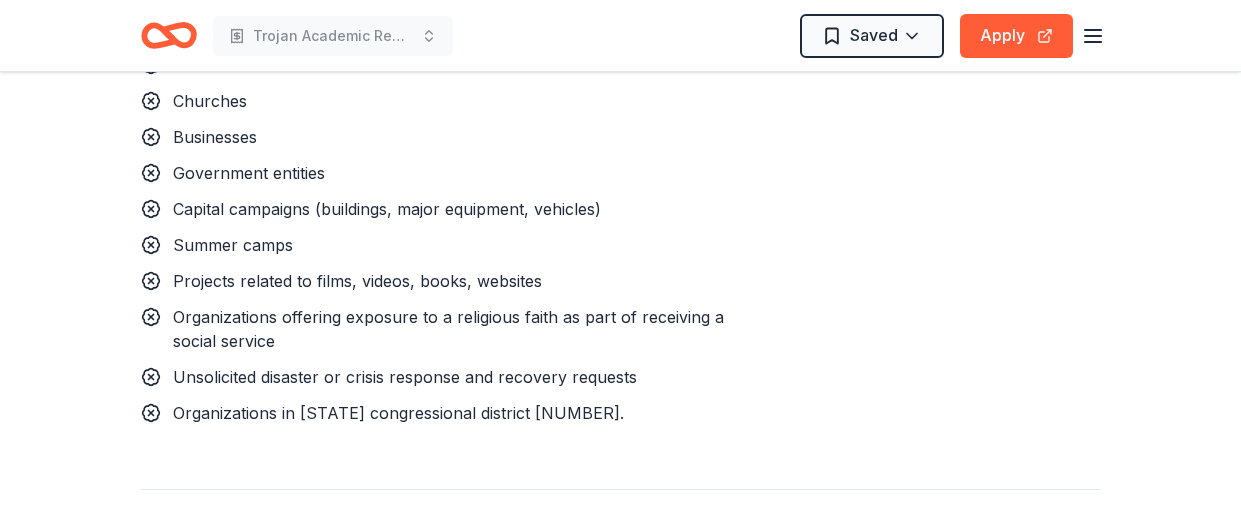 drag, startPoint x: 303, startPoint y: 411, endPoint x: 440, endPoint y: 429, distance: 138.17743 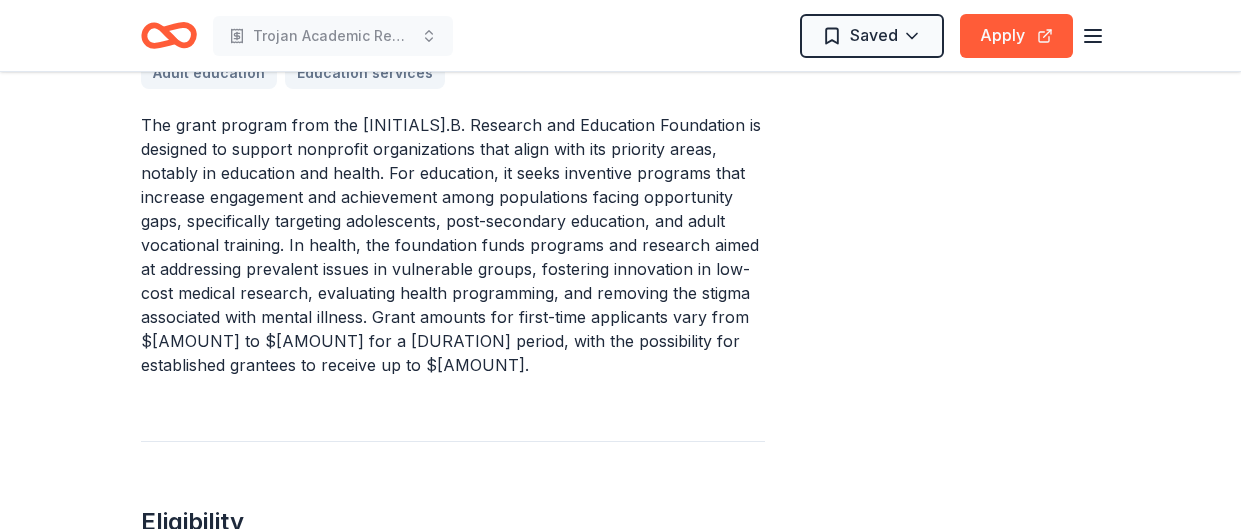 scroll, scrollTop: 867, scrollLeft: 0, axis: vertical 